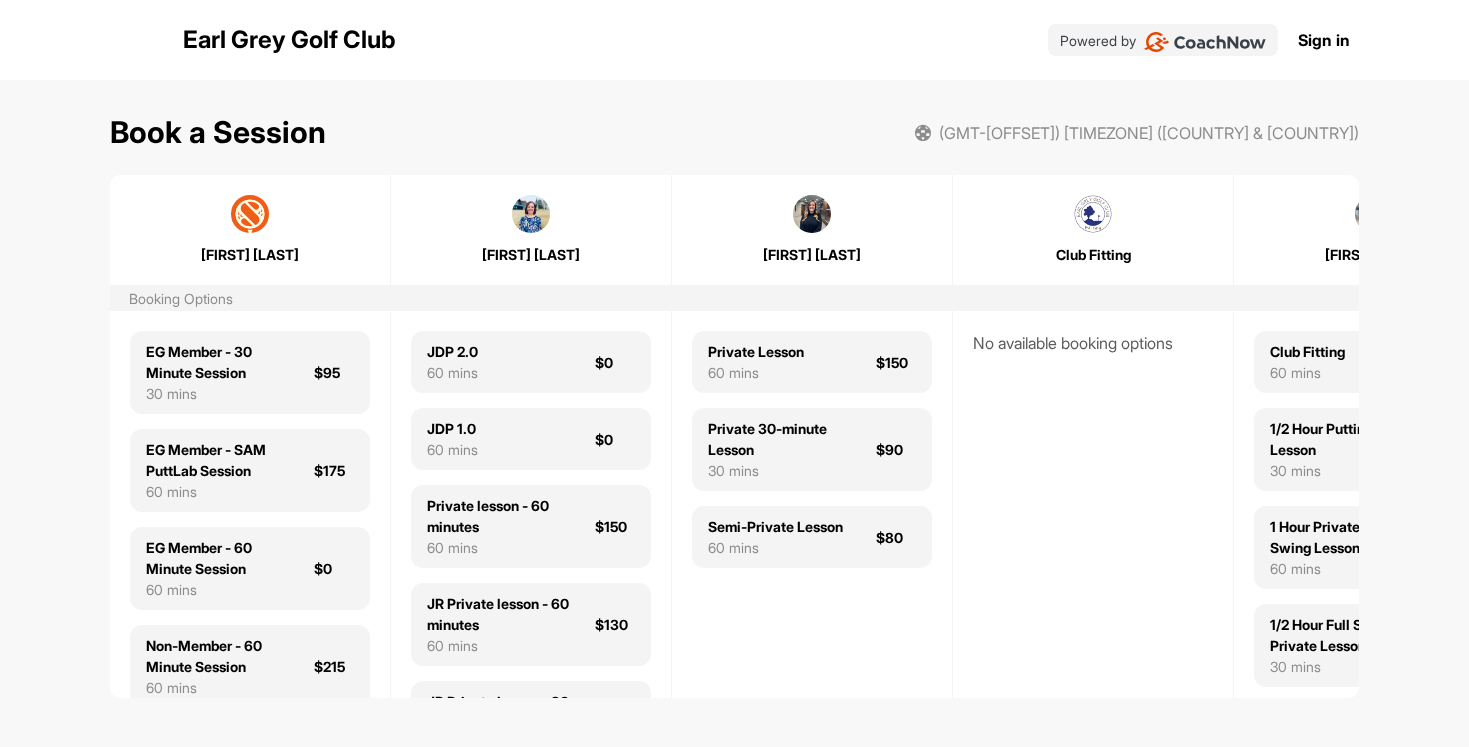scroll, scrollTop: 0, scrollLeft: 0, axis: both 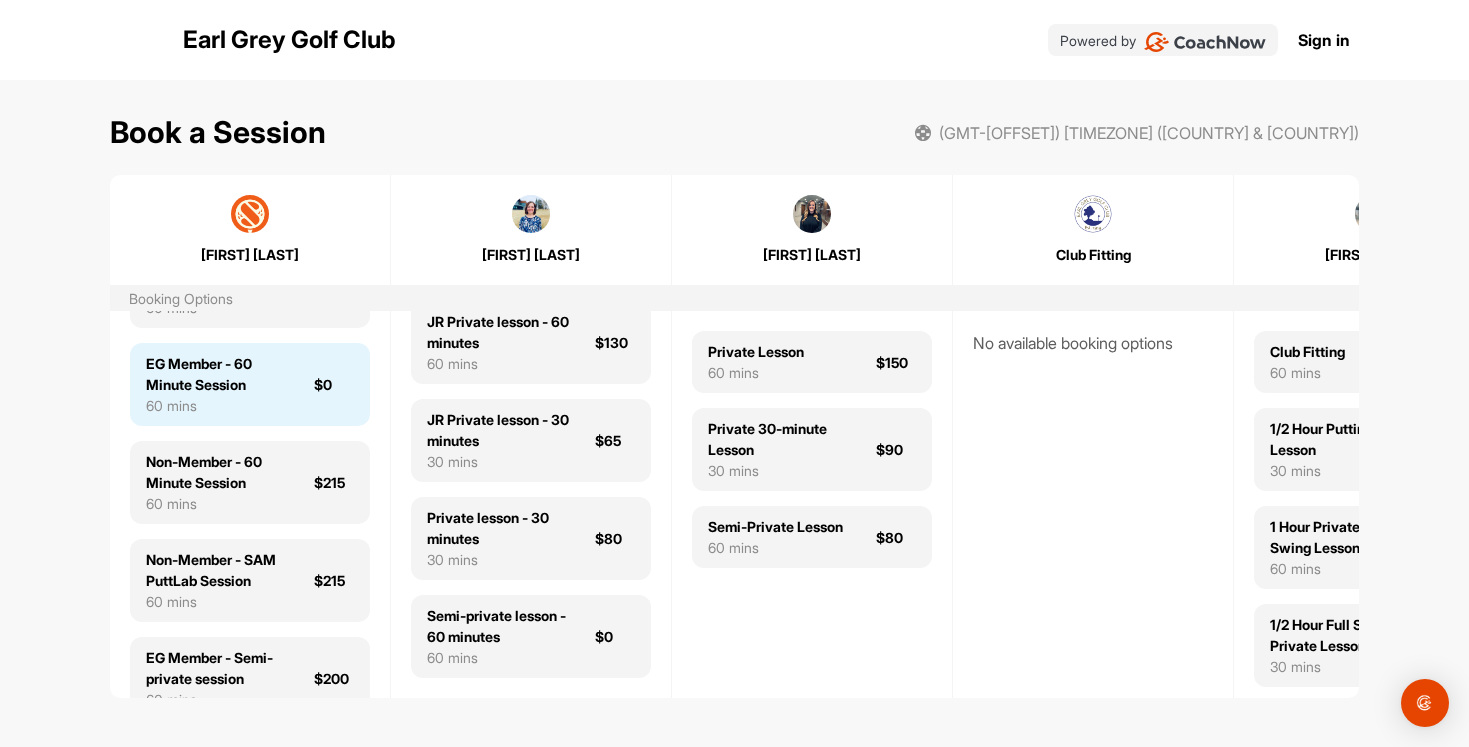 click on "60 mins" at bounding box center (218, 405) 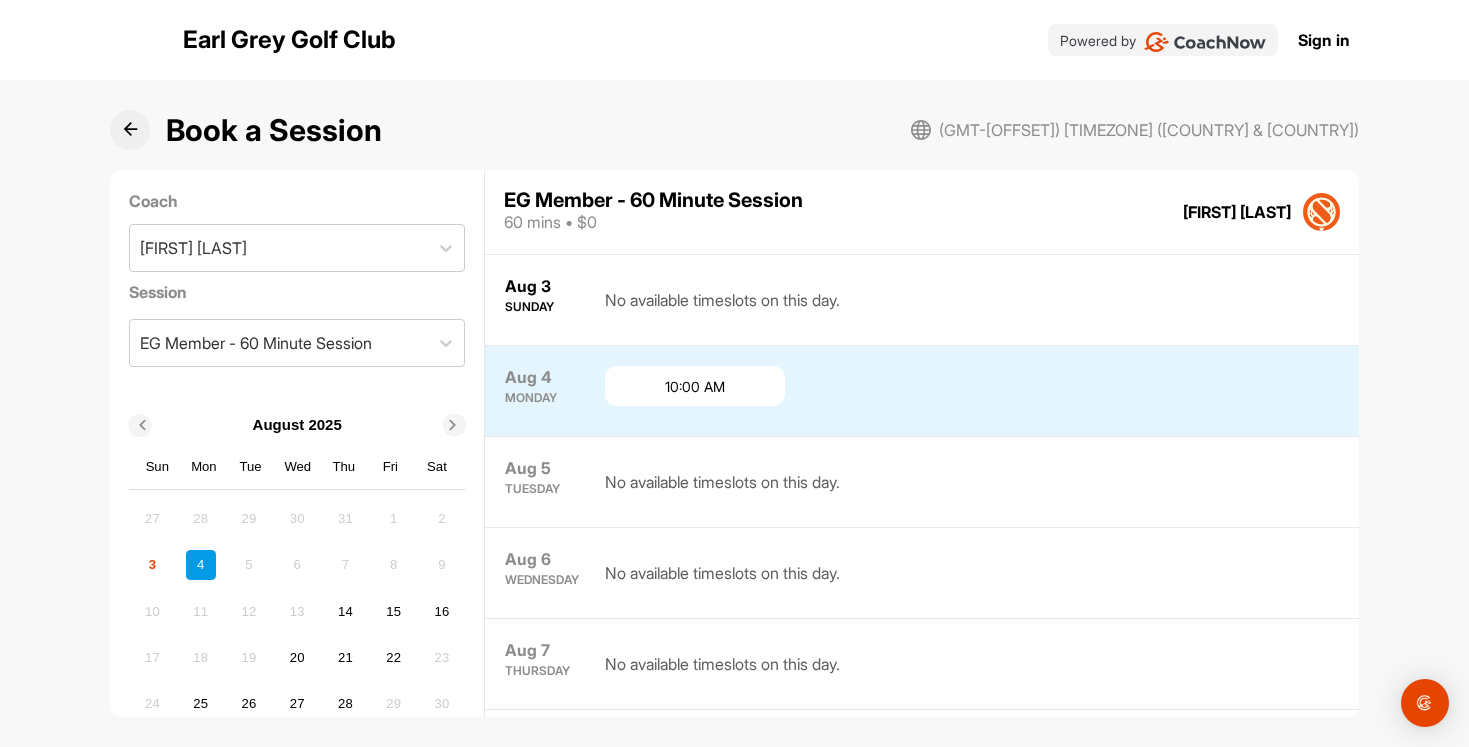 scroll, scrollTop: 0, scrollLeft: 0, axis: both 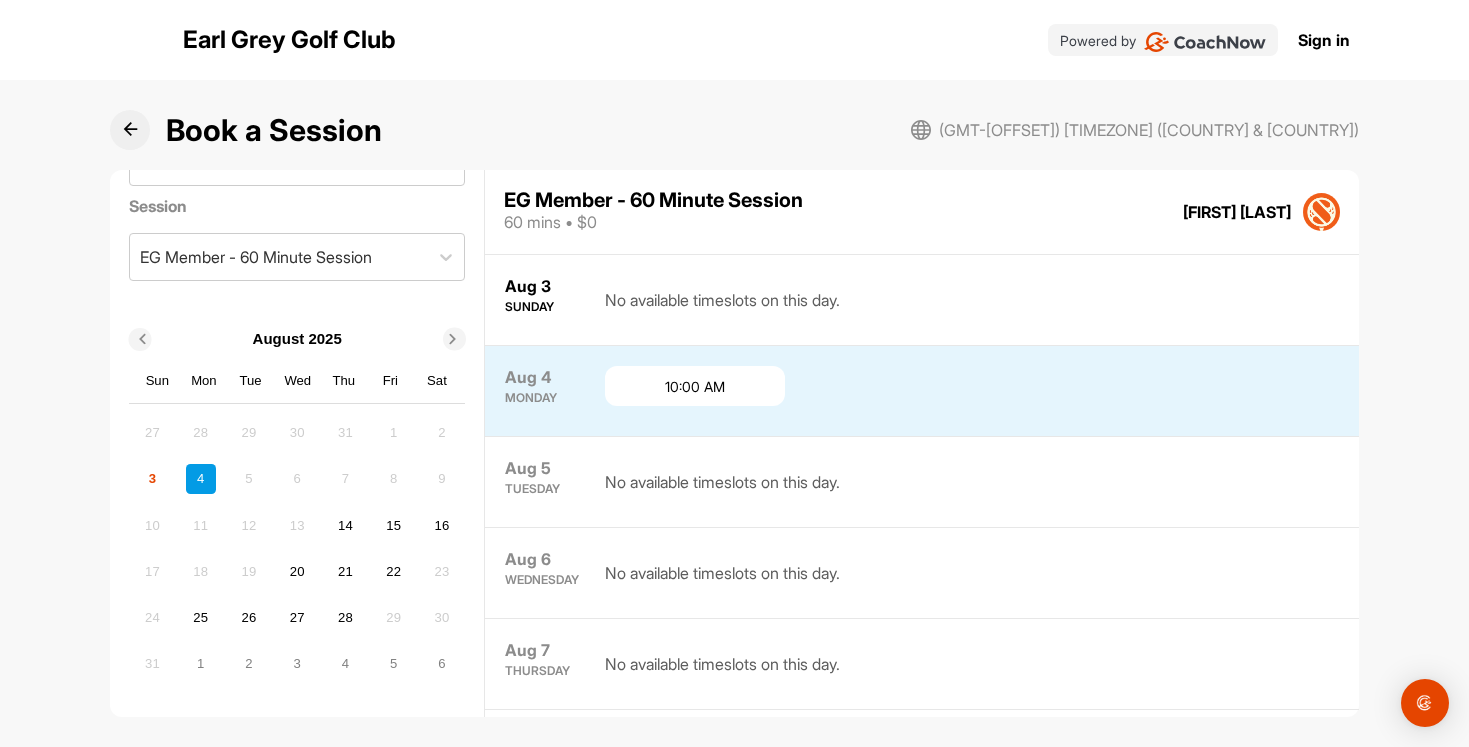 click at bounding box center (130, 130) 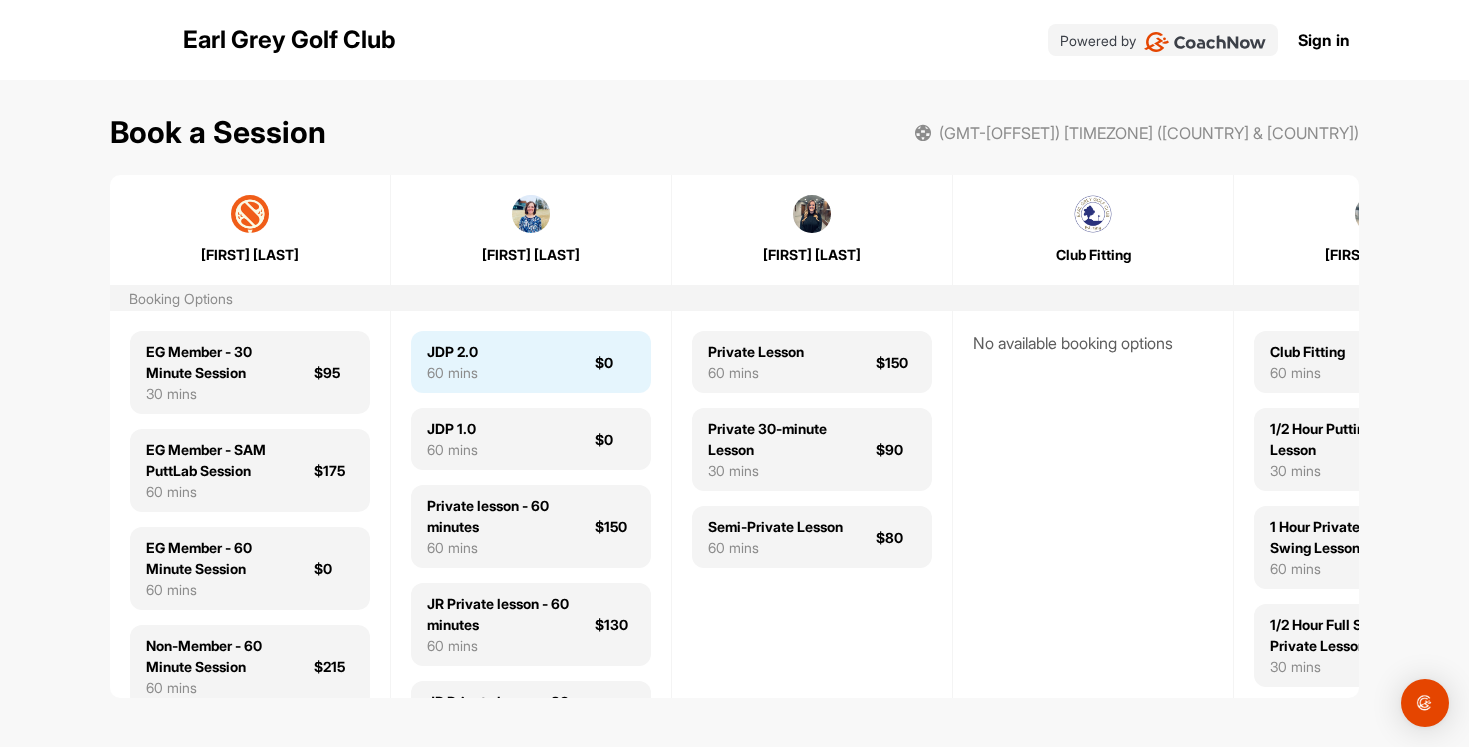 scroll, scrollTop: 0, scrollLeft: 0, axis: both 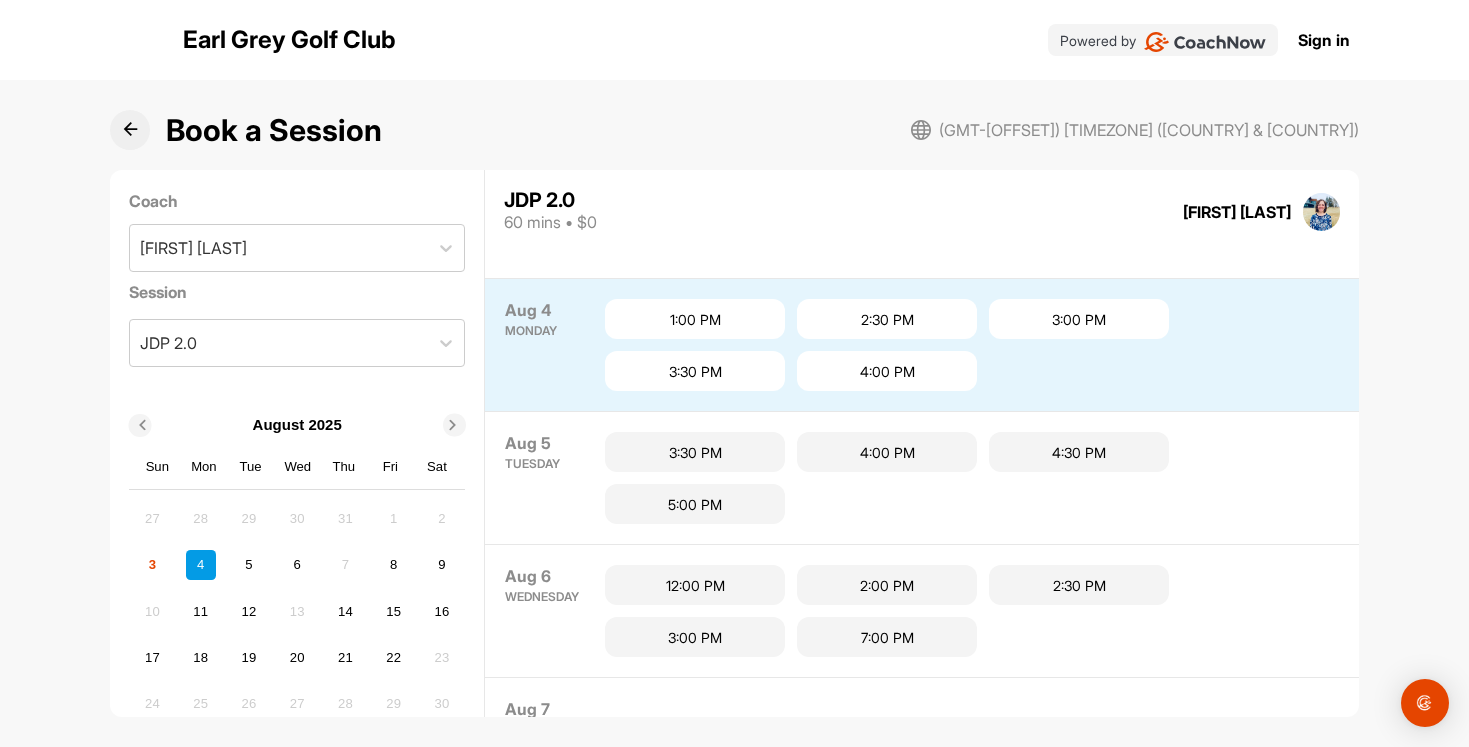 click at bounding box center (130, 130) 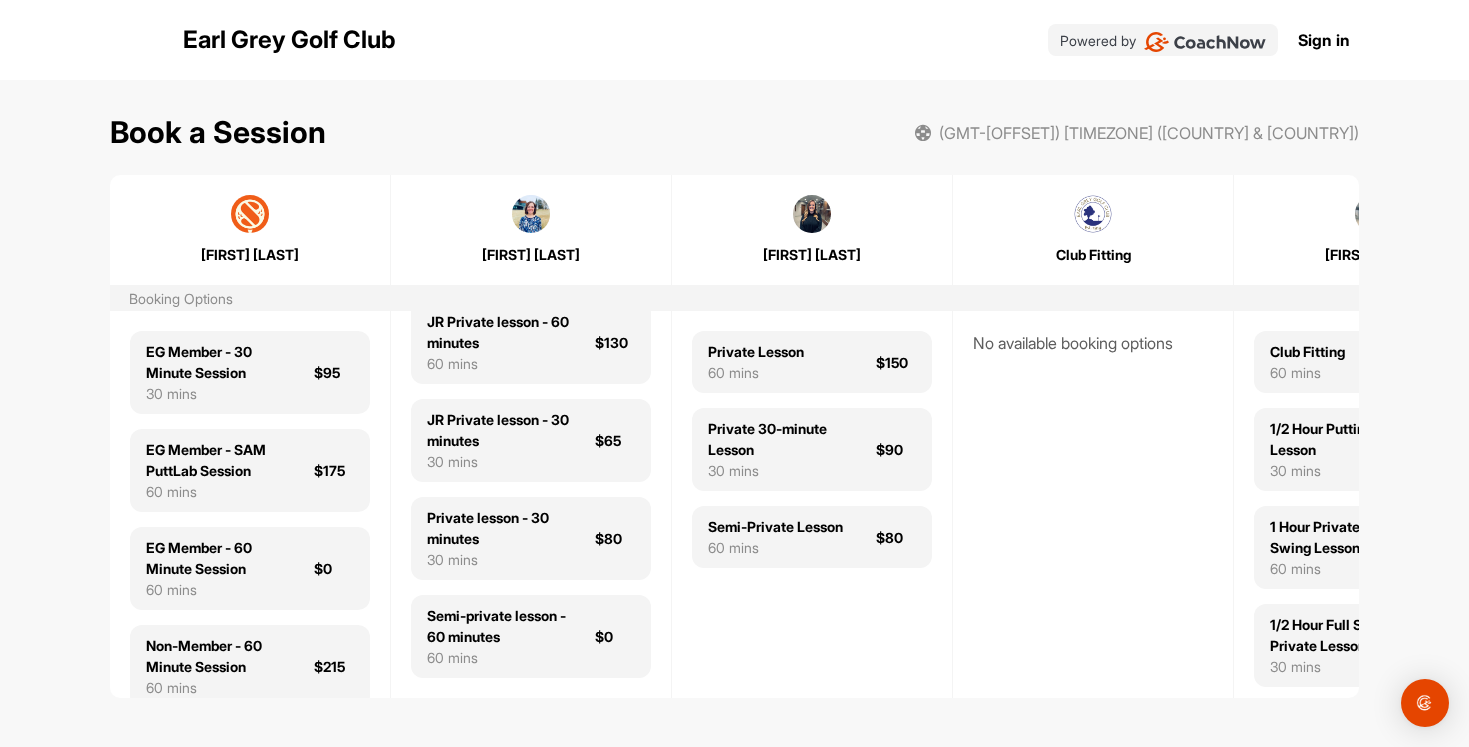 scroll, scrollTop: 282, scrollLeft: 0, axis: vertical 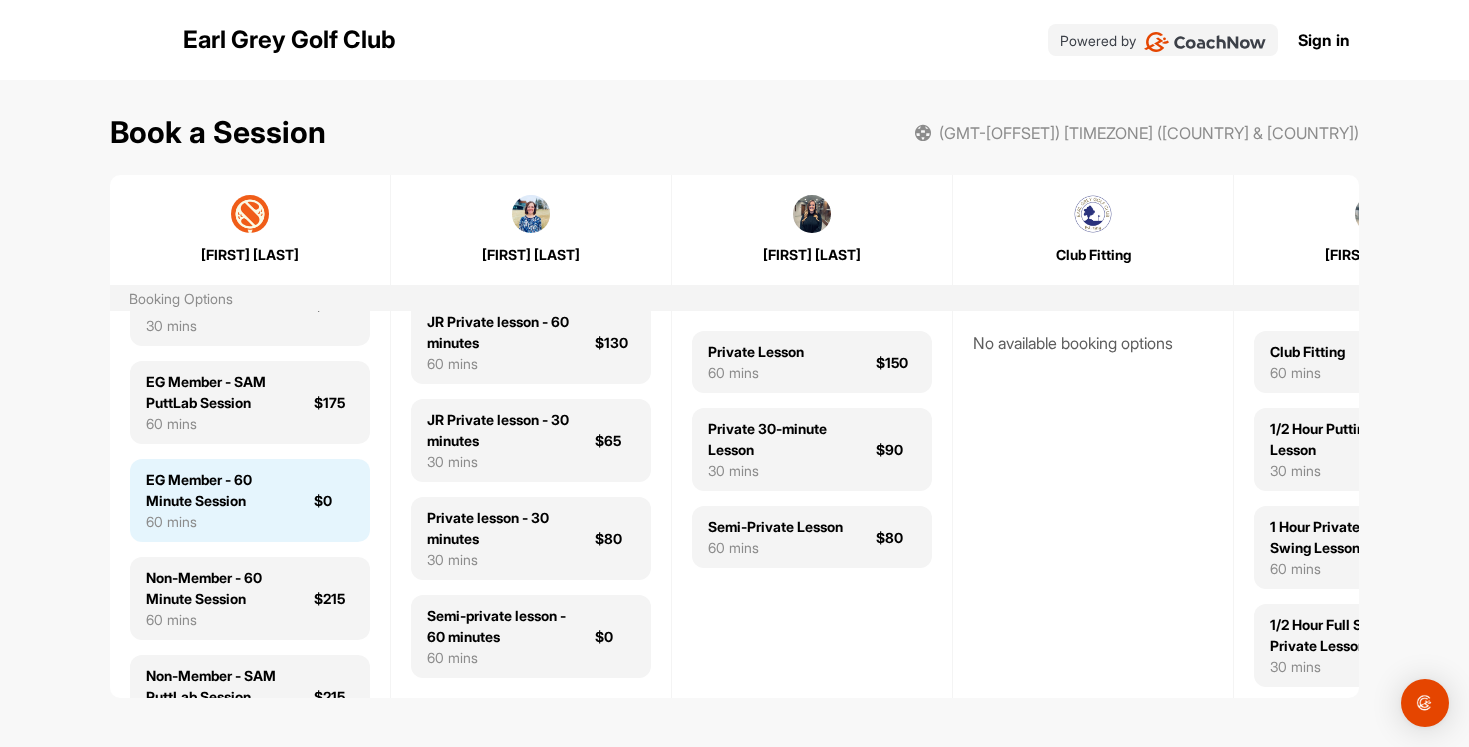 click on "EG Member - 60 Minute Session 60 mins $0" at bounding box center (250, 500) 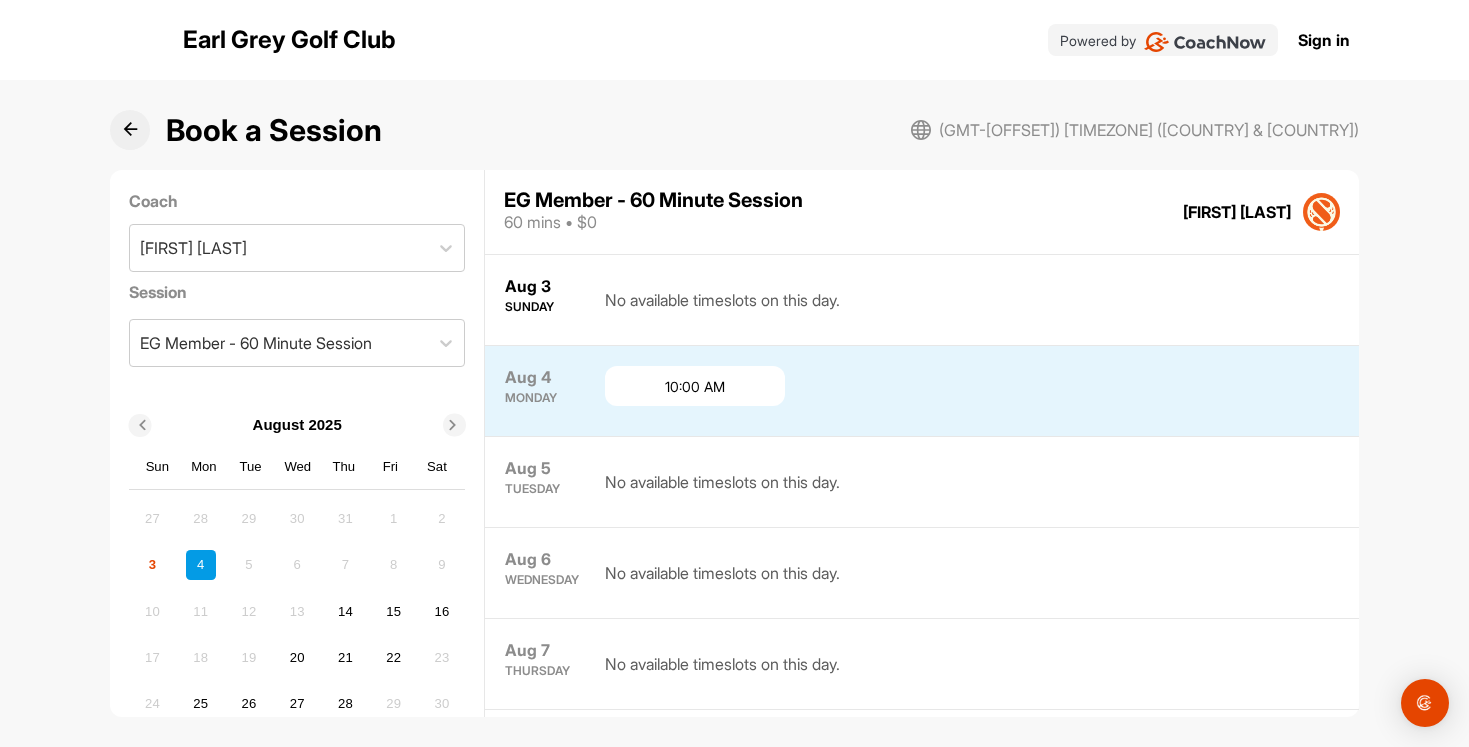 scroll, scrollTop: 0, scrollLeft: 0, axis: both 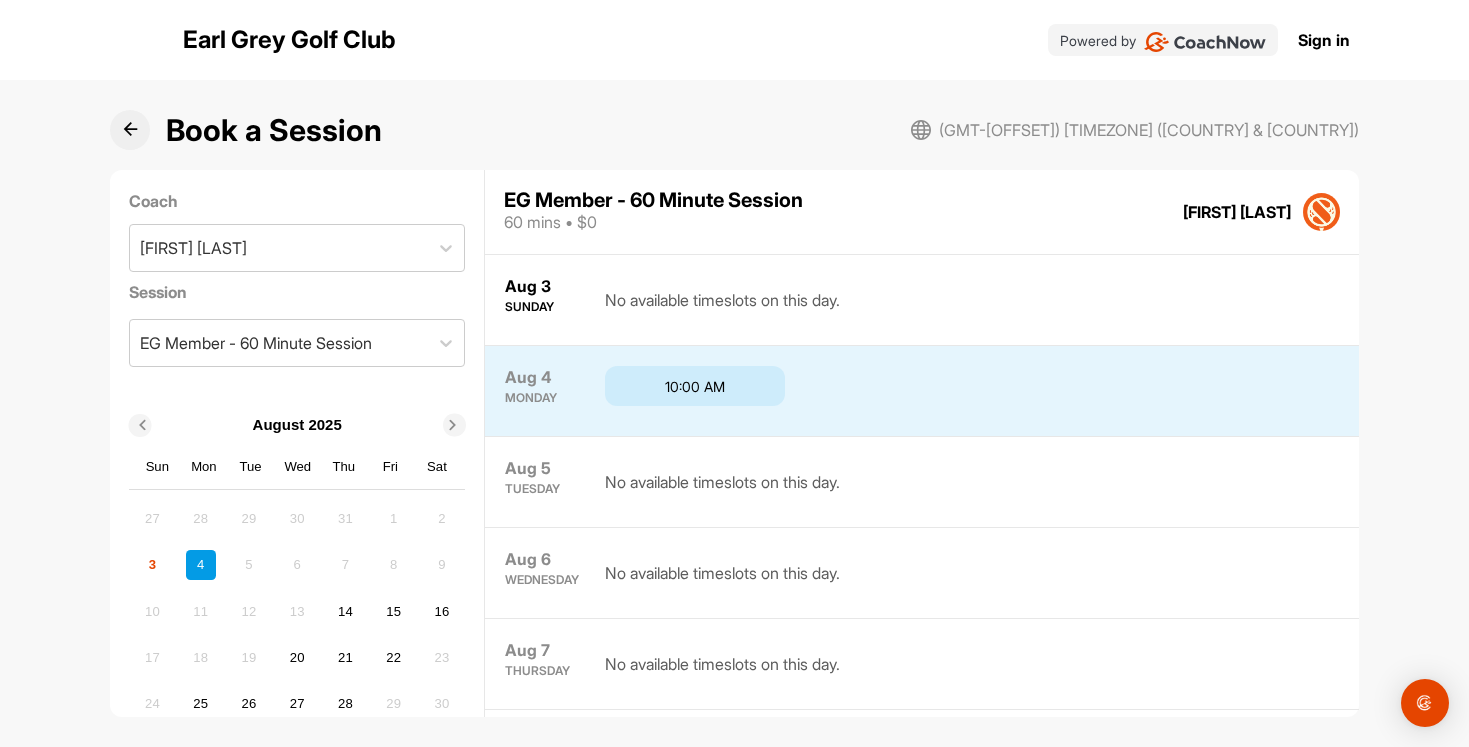 click on "10:00 AM" at bounding box center (695, 386) 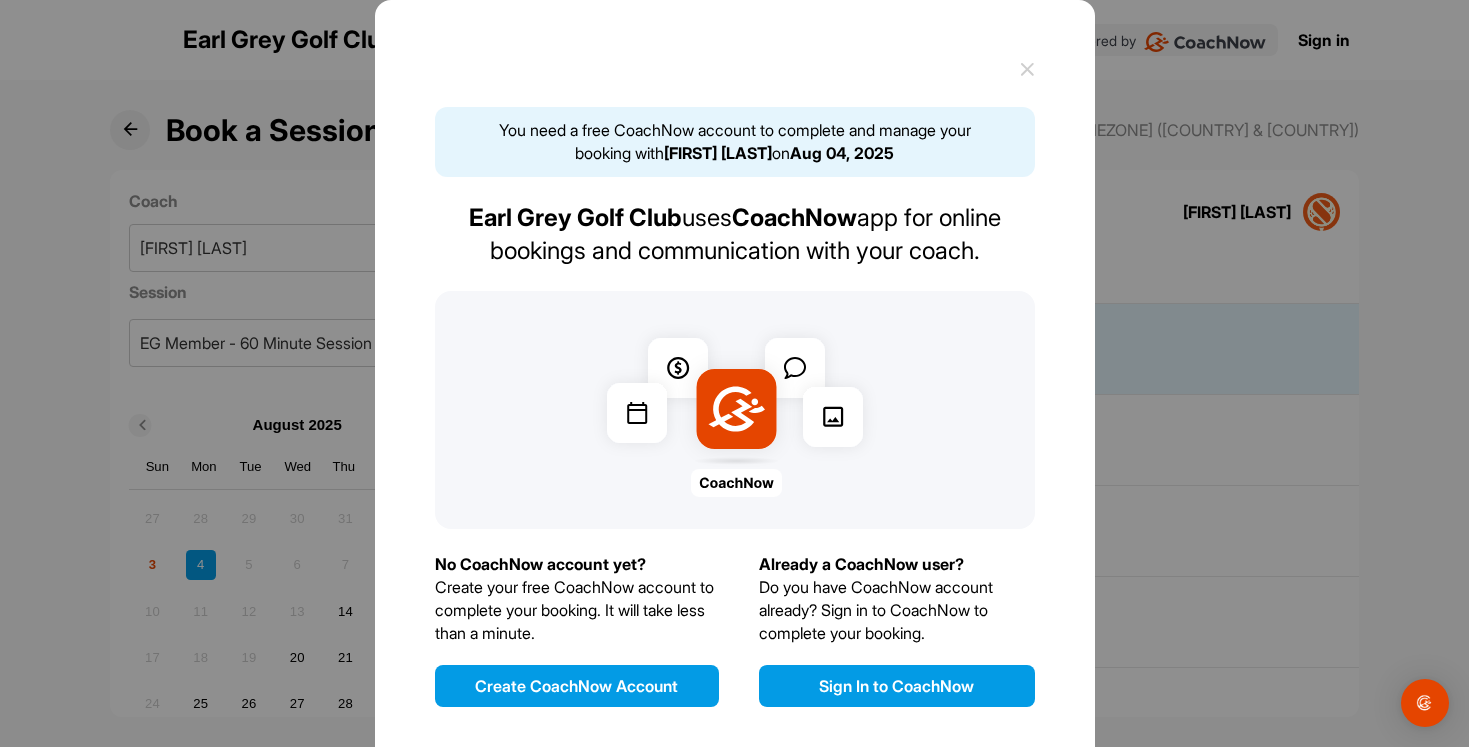 scroll, scrollTop: 65, scrollLeft: 0, axis: vertical 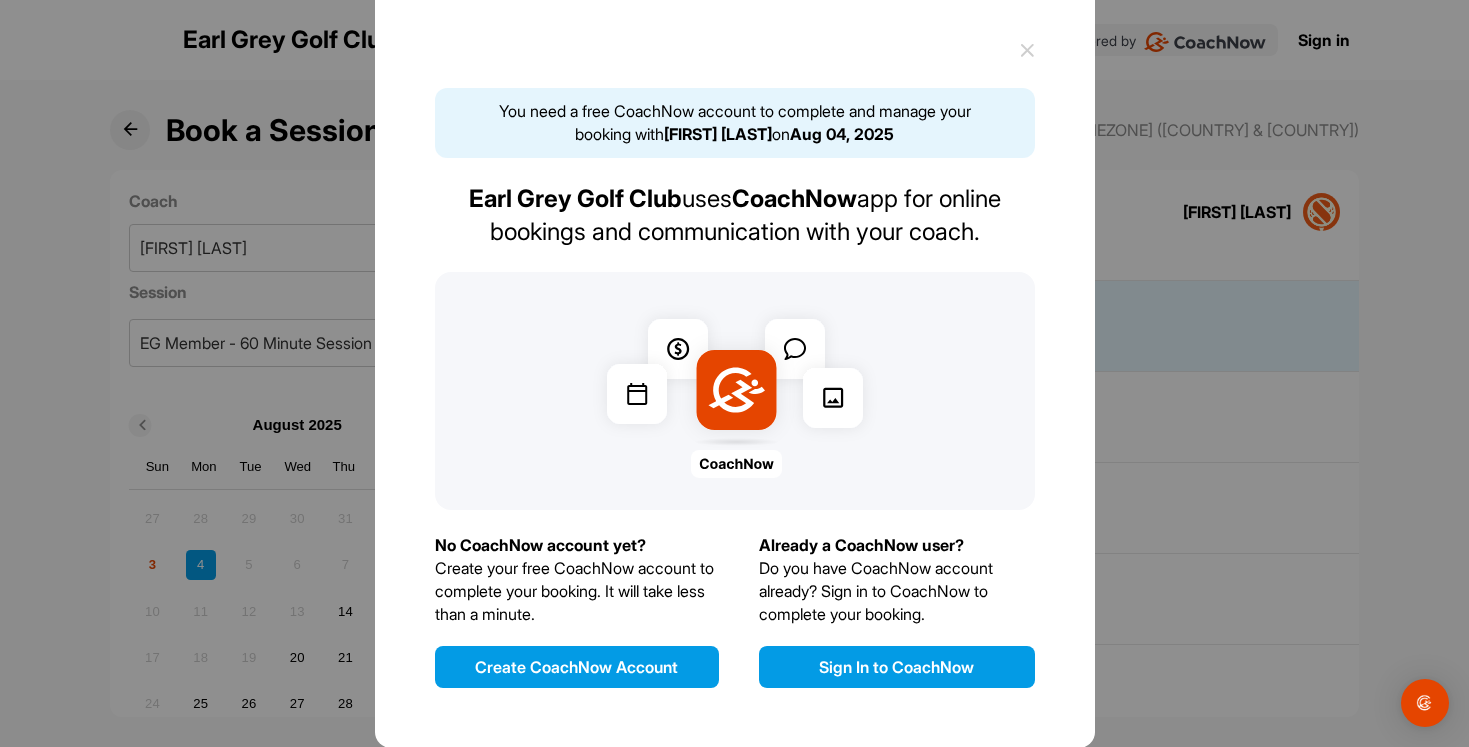 click on "Sign In to CoachNow" at bounding box center [897, 667] 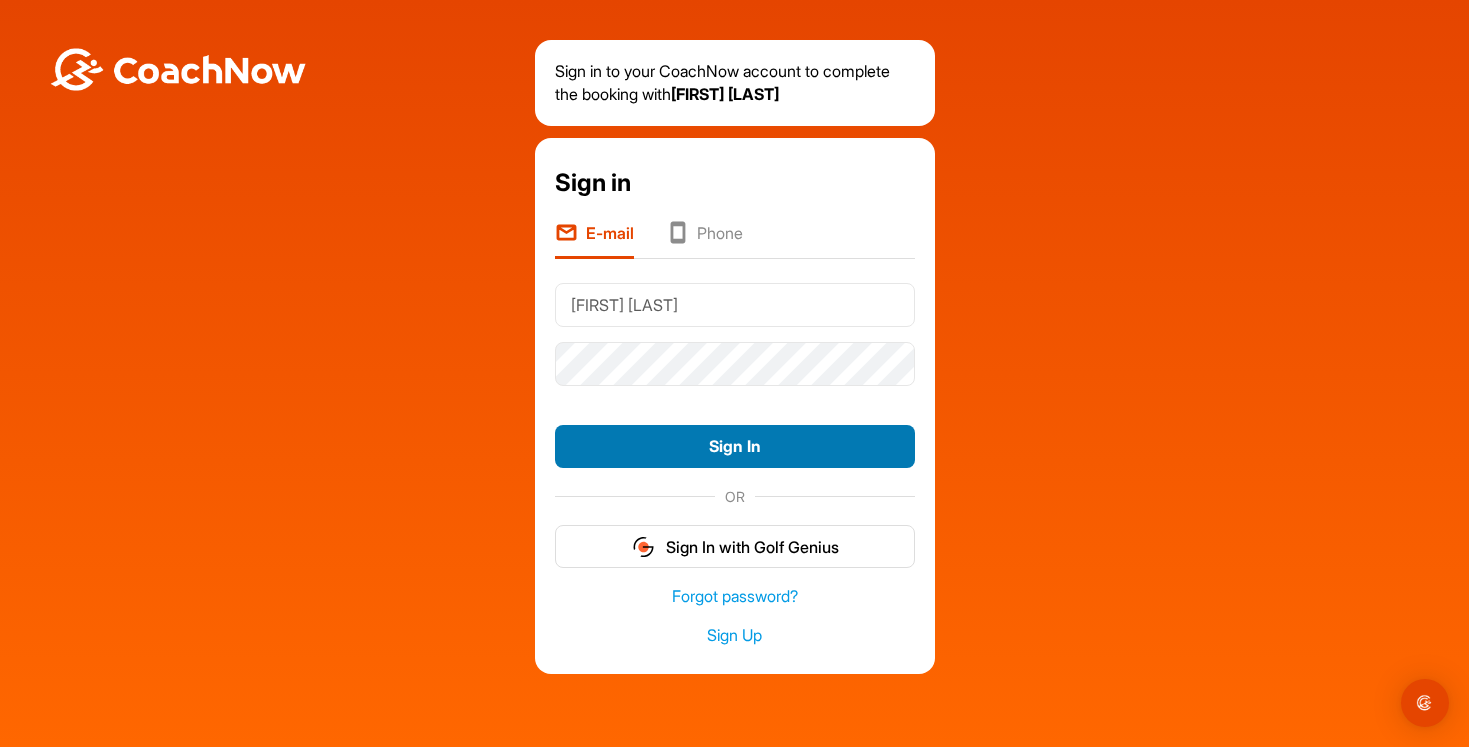 click on "Sign In" at bounding box center (735, 446) 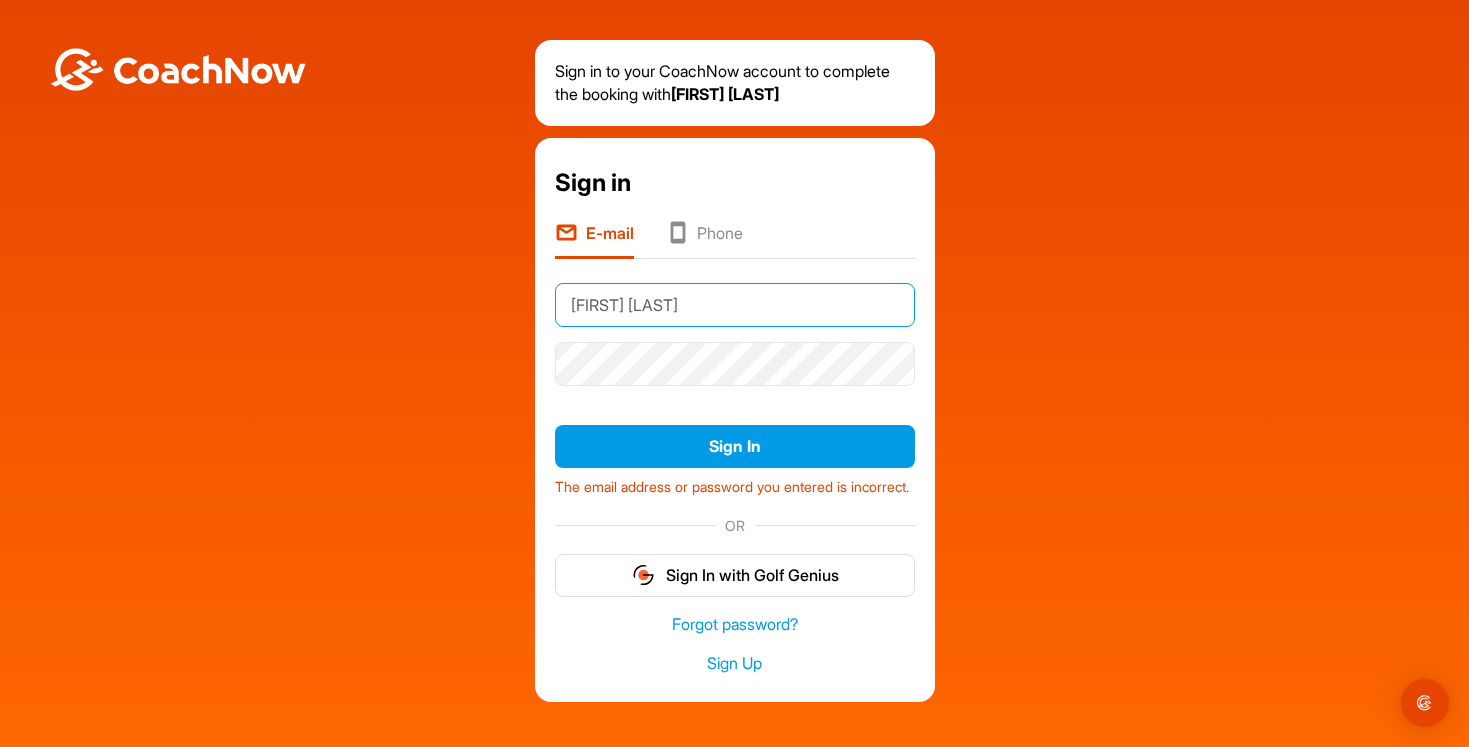 click on "[FIRST] [LAST]" at bounding box center (735, 305) 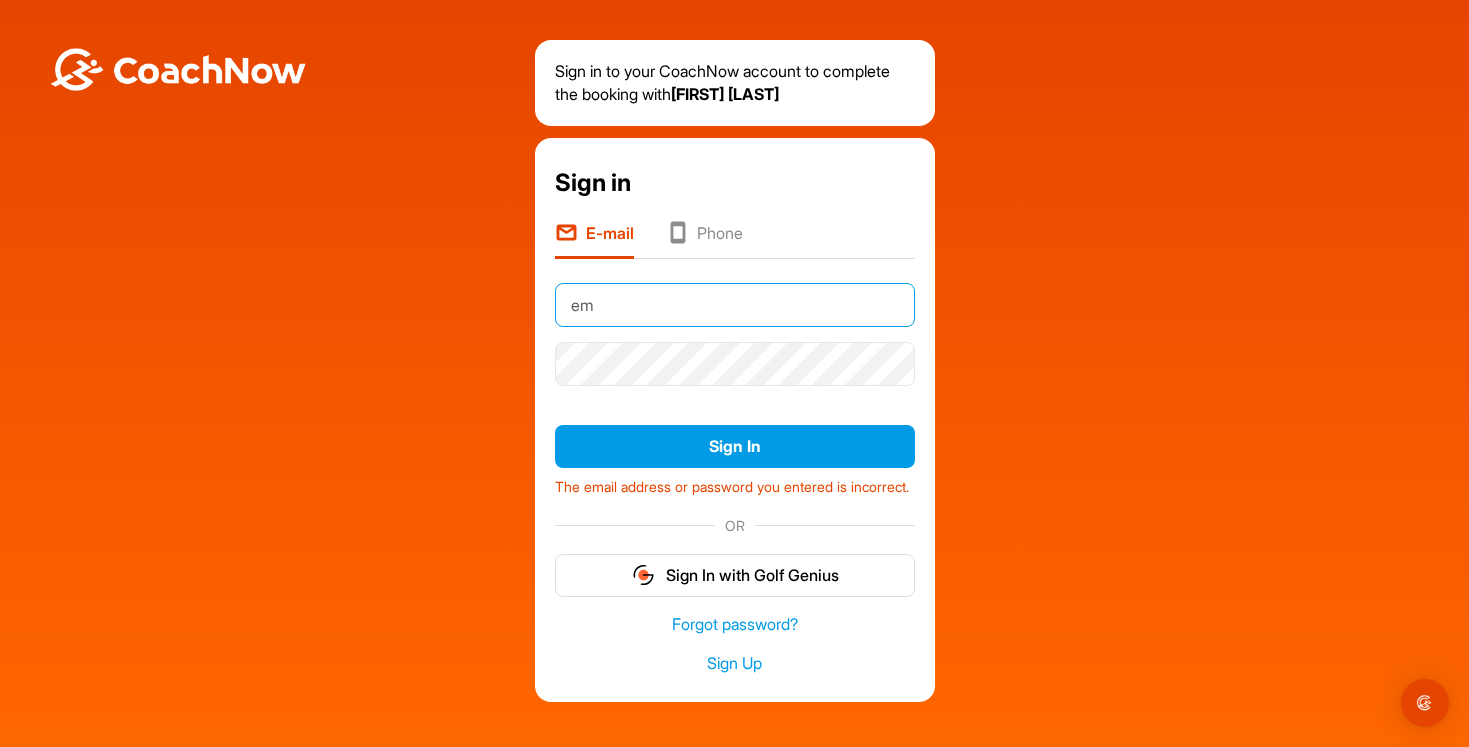 type on "e" 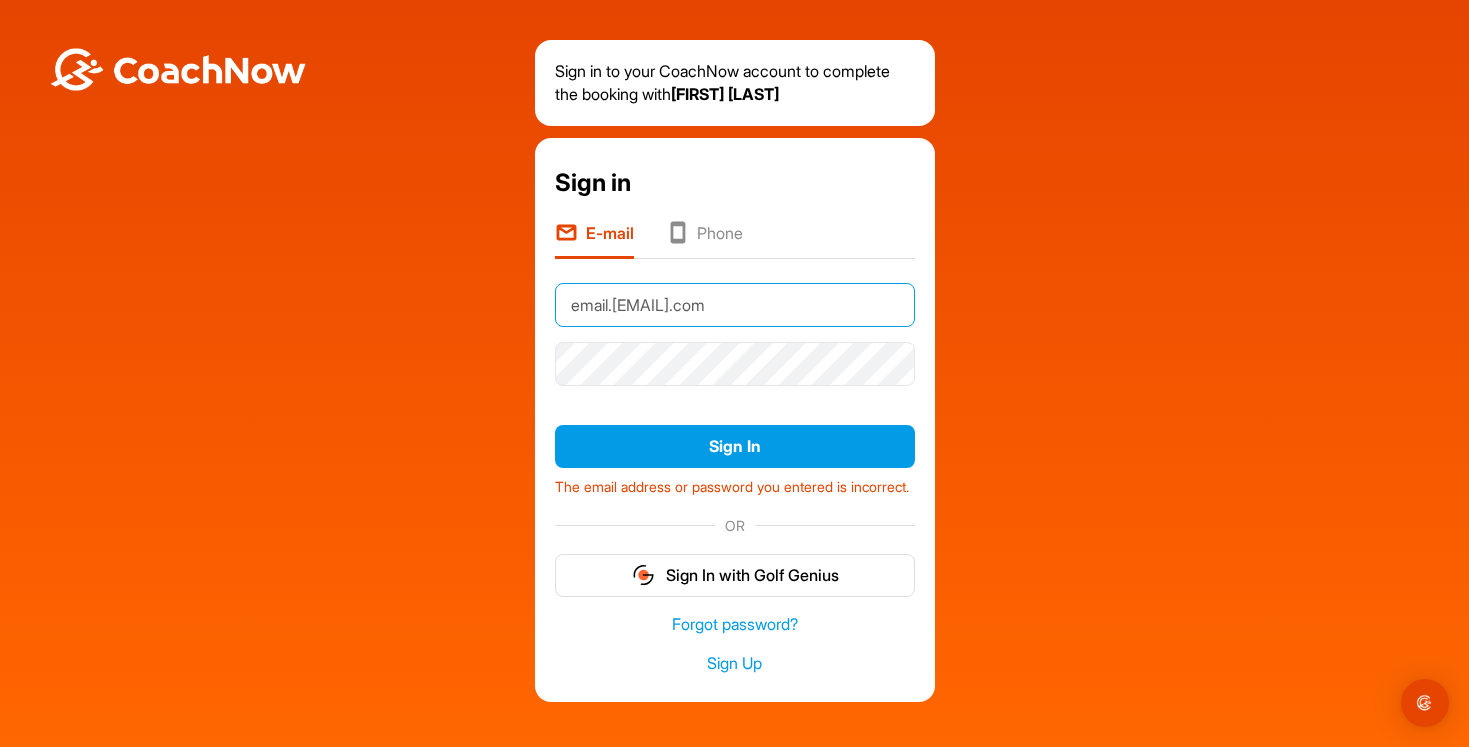 click on "Sign In" at bounding box center [735, 446] 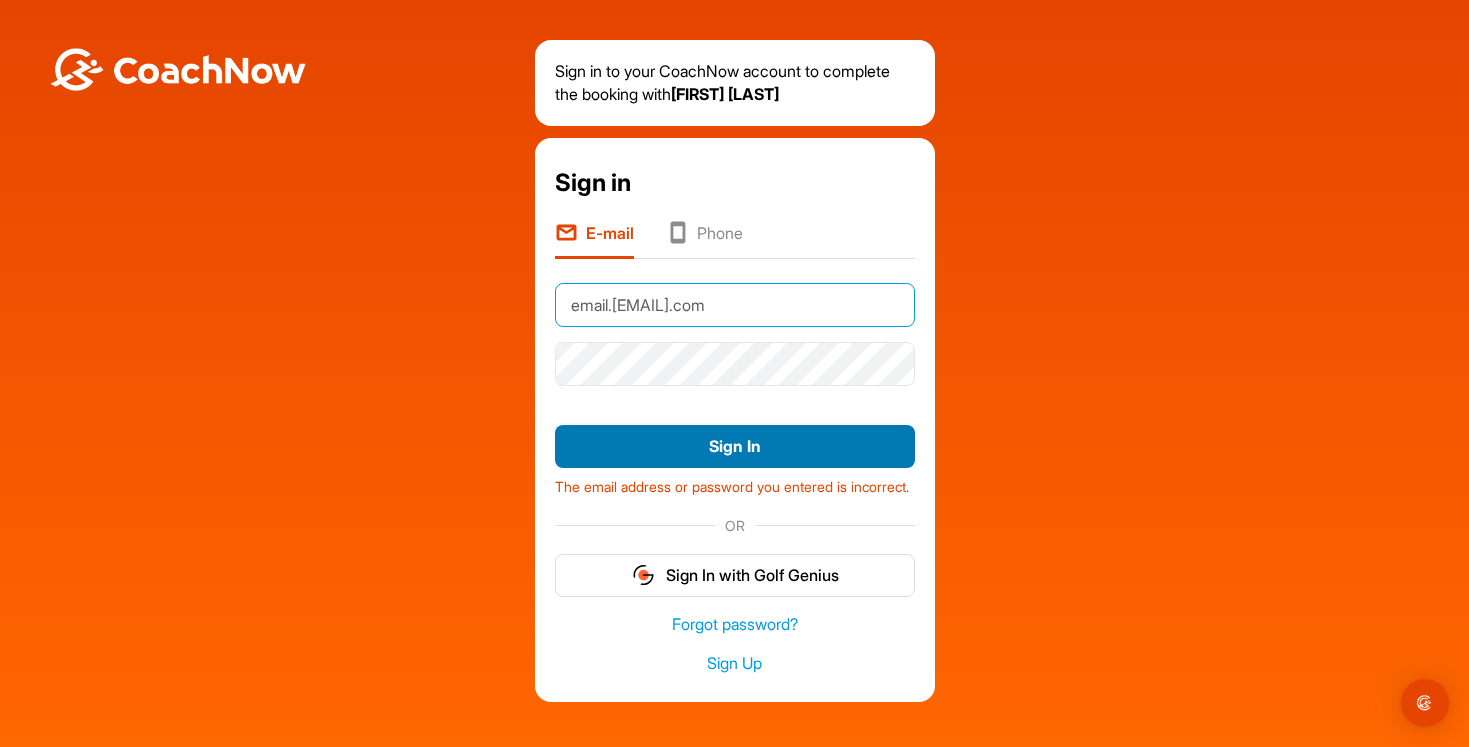 type on "email.[EMAIL].com" 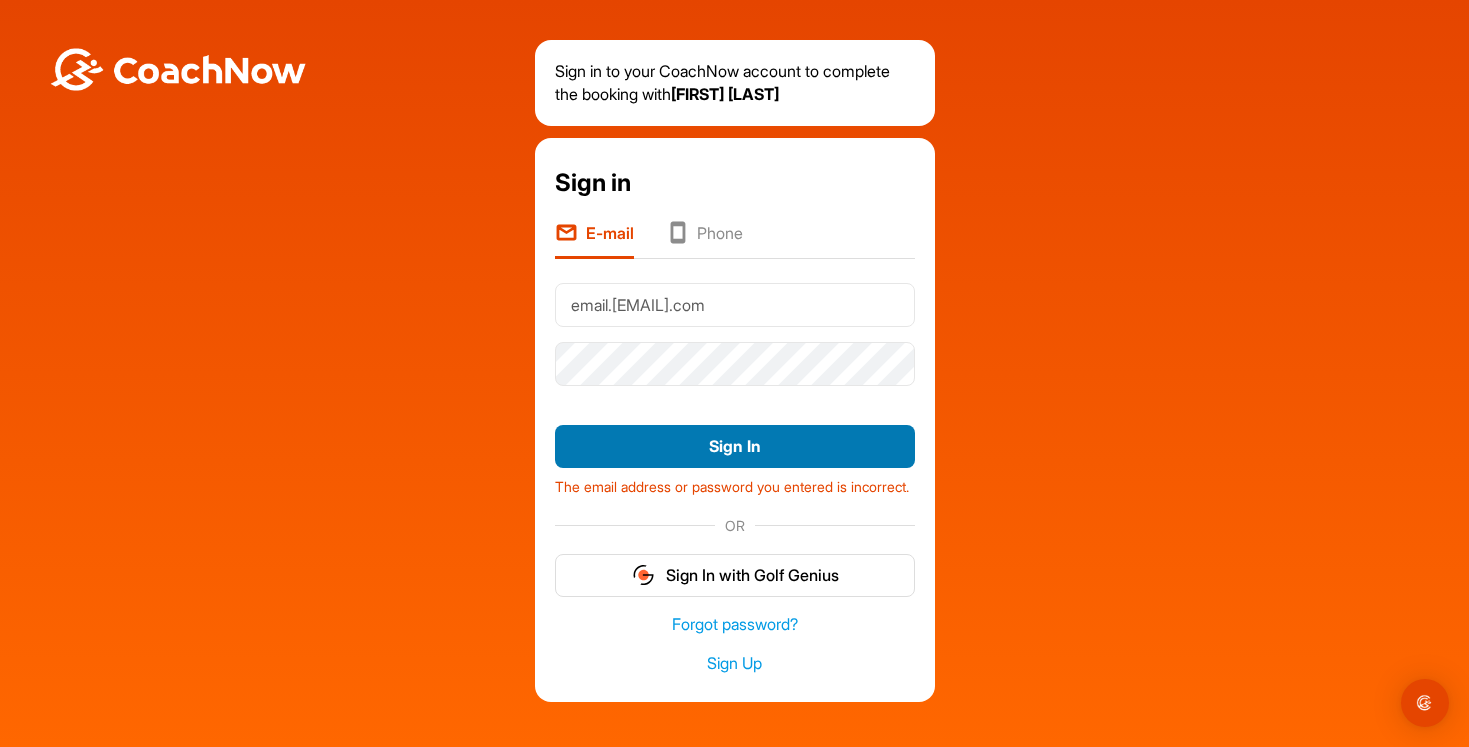 click on "Sign In" at bounding box center [735, 446] 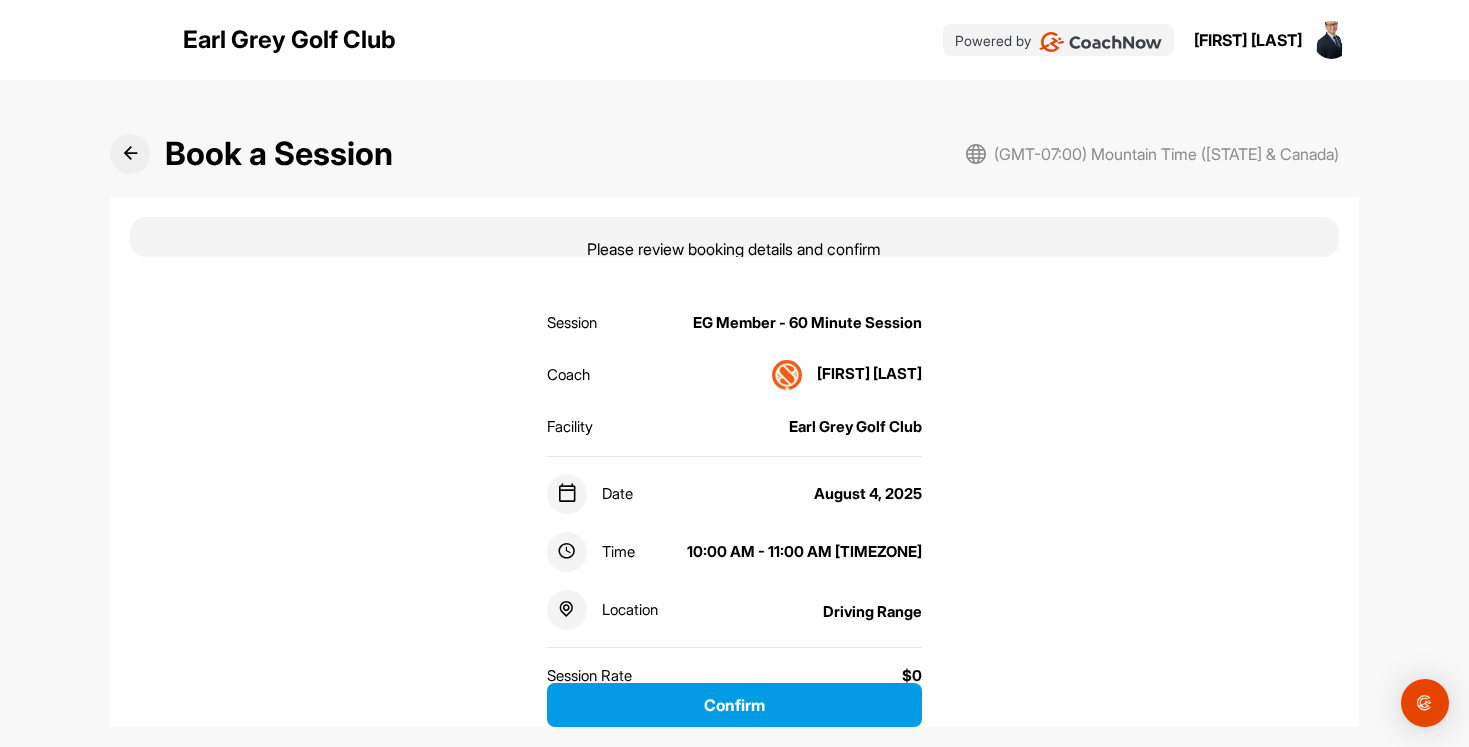 scroll, scrollTop: 0, scrollLeft: 0, axis: both 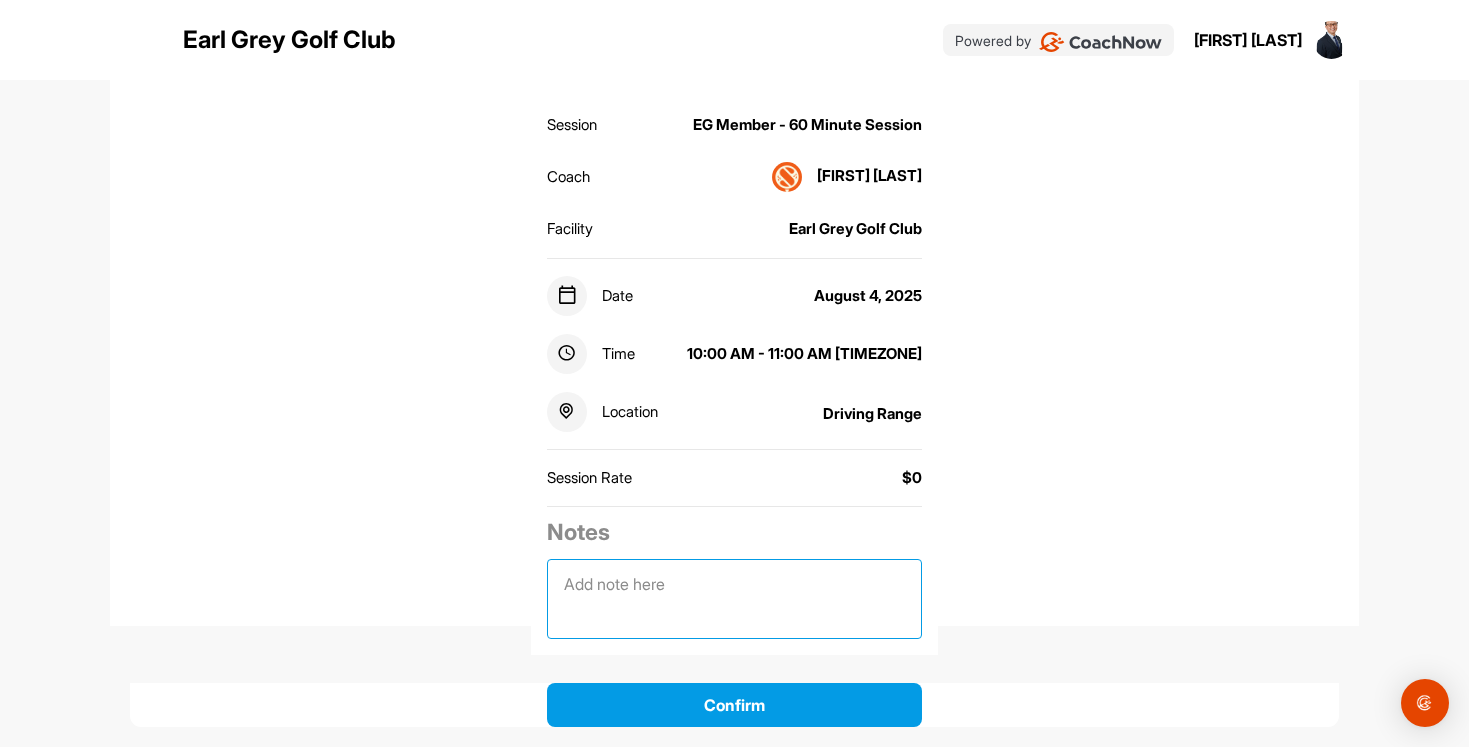 click at bounding box center (734, 599) 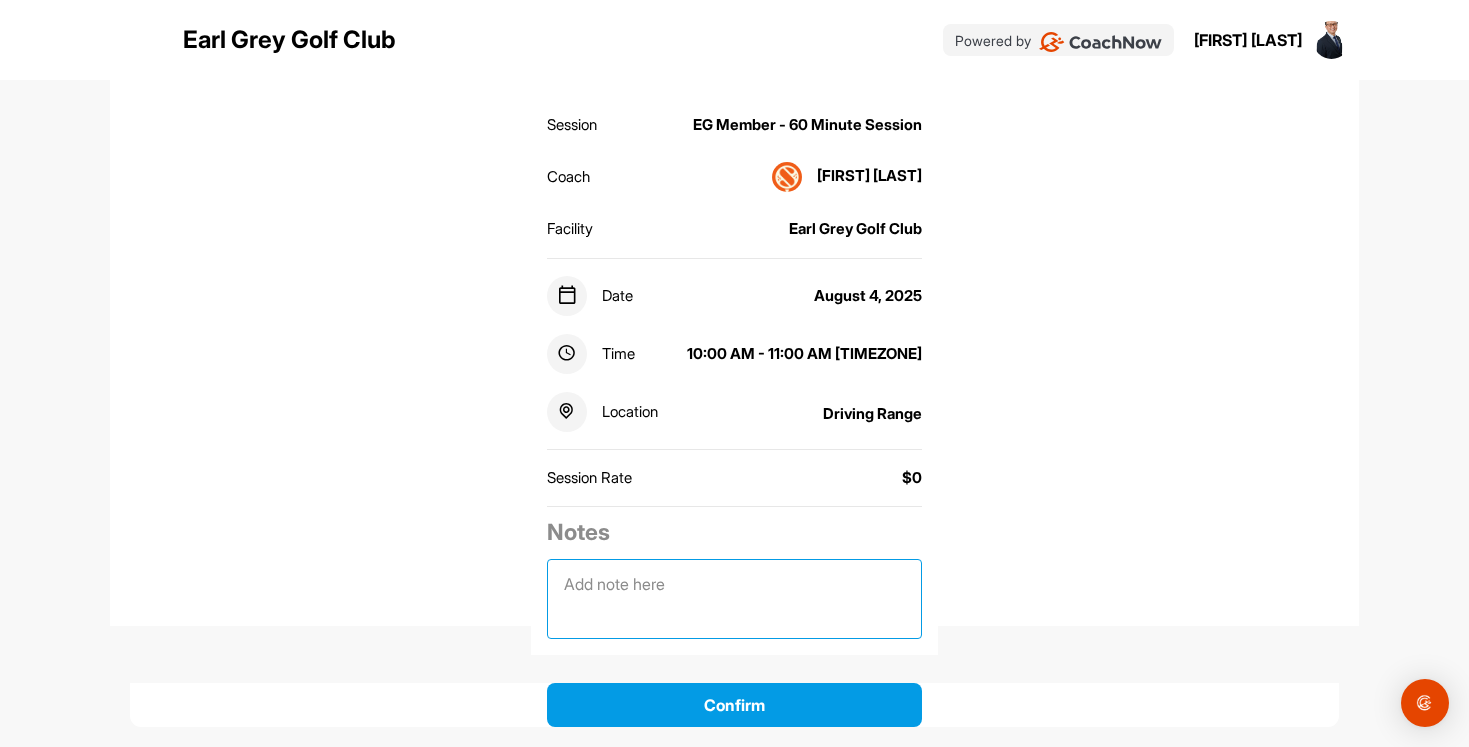 scroll, scrollTop: 0, scrollLeft: 0, axis: both 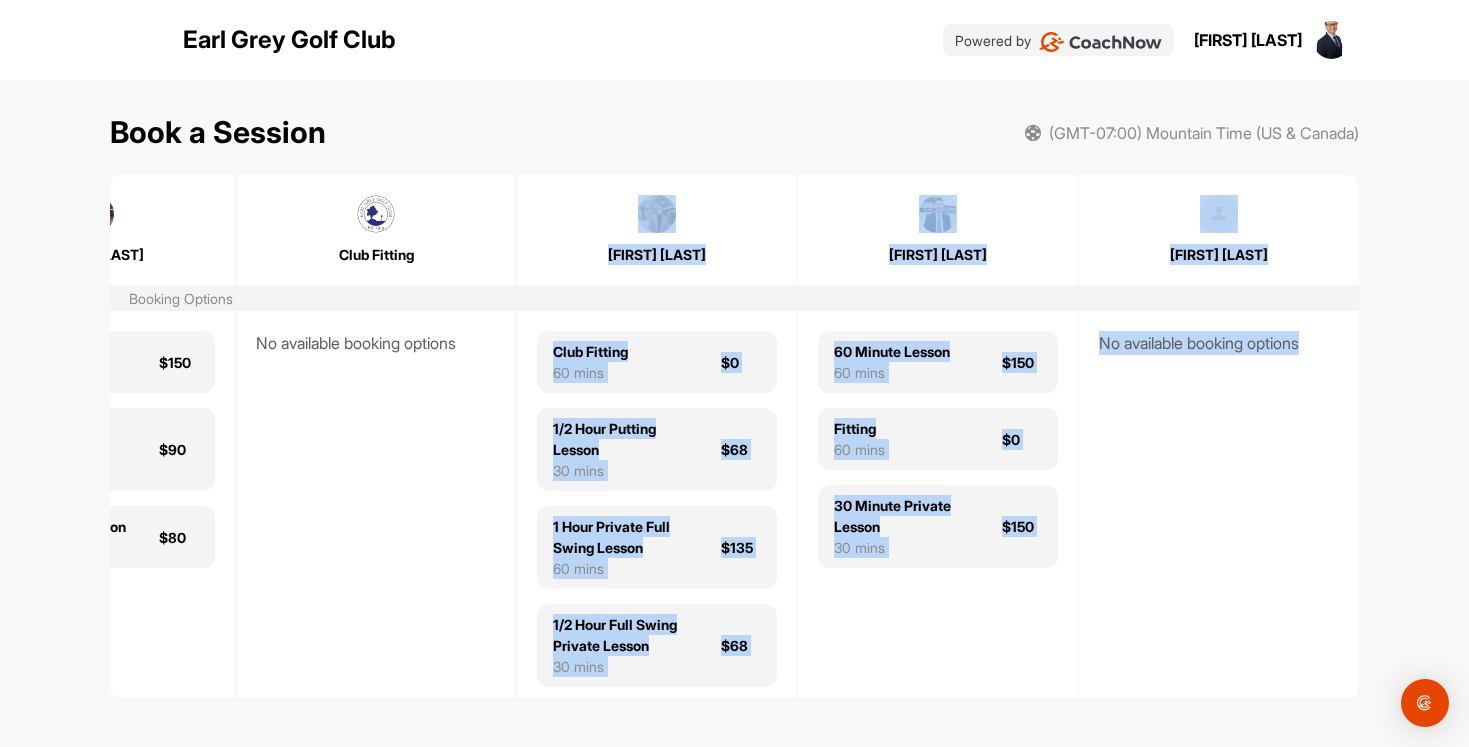 drag, startPoint x: 1262, startPoint y: 239, endPoint x: 1137, endPoint y: 520, distance: 307.54837 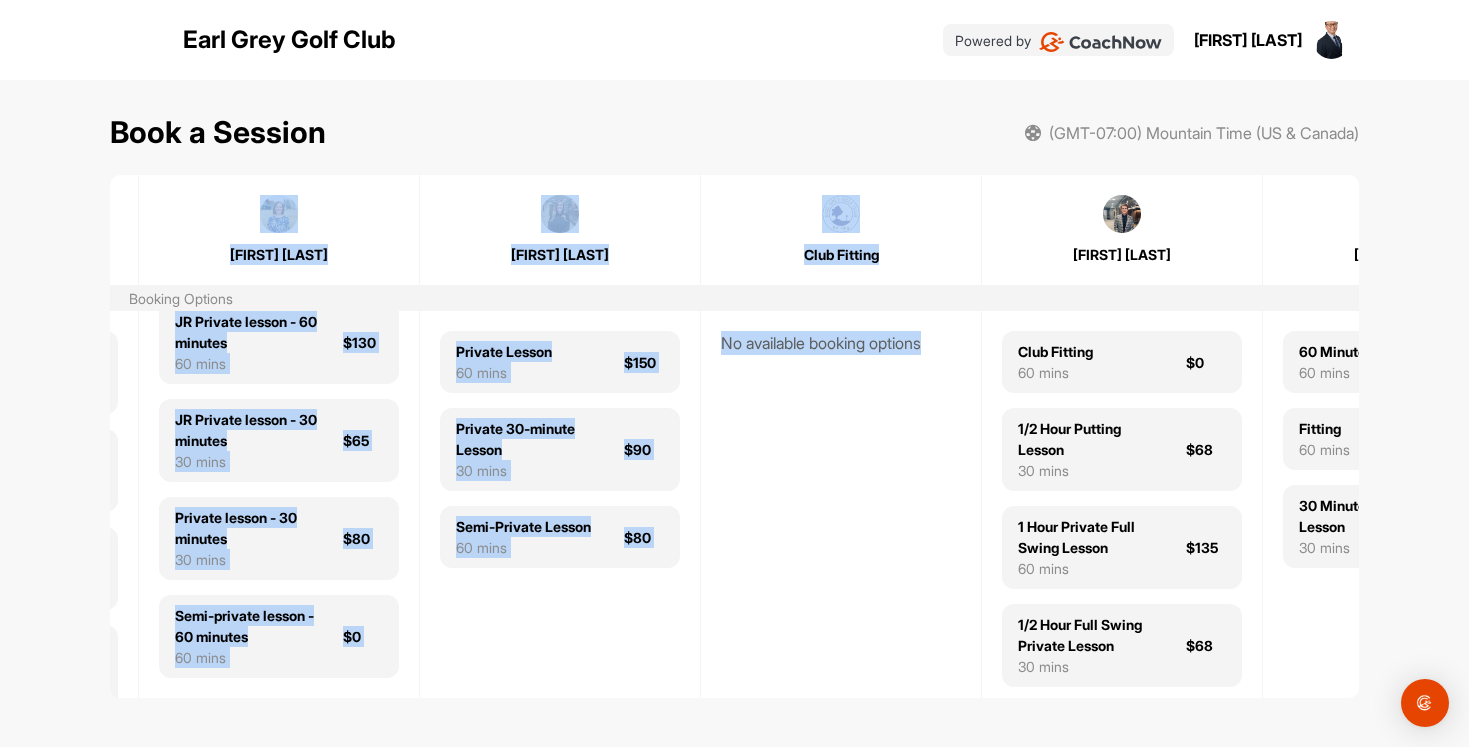 scroll, scrollTop: 0, scrollLeft: 0, axis: both 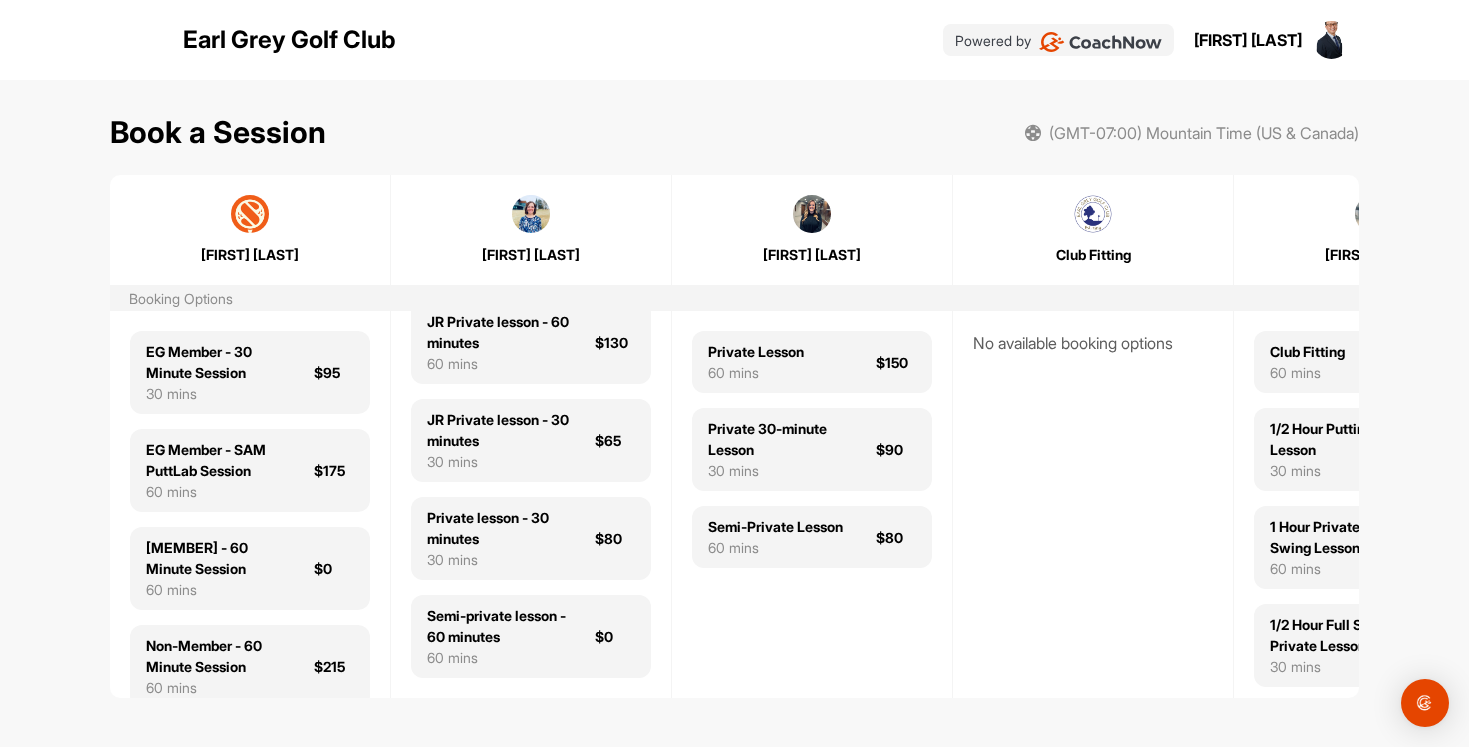 drag, startPoint x: 483, startPoint y: 418, endPoint x: 988, endPoint y: 595, distance: 535.12054 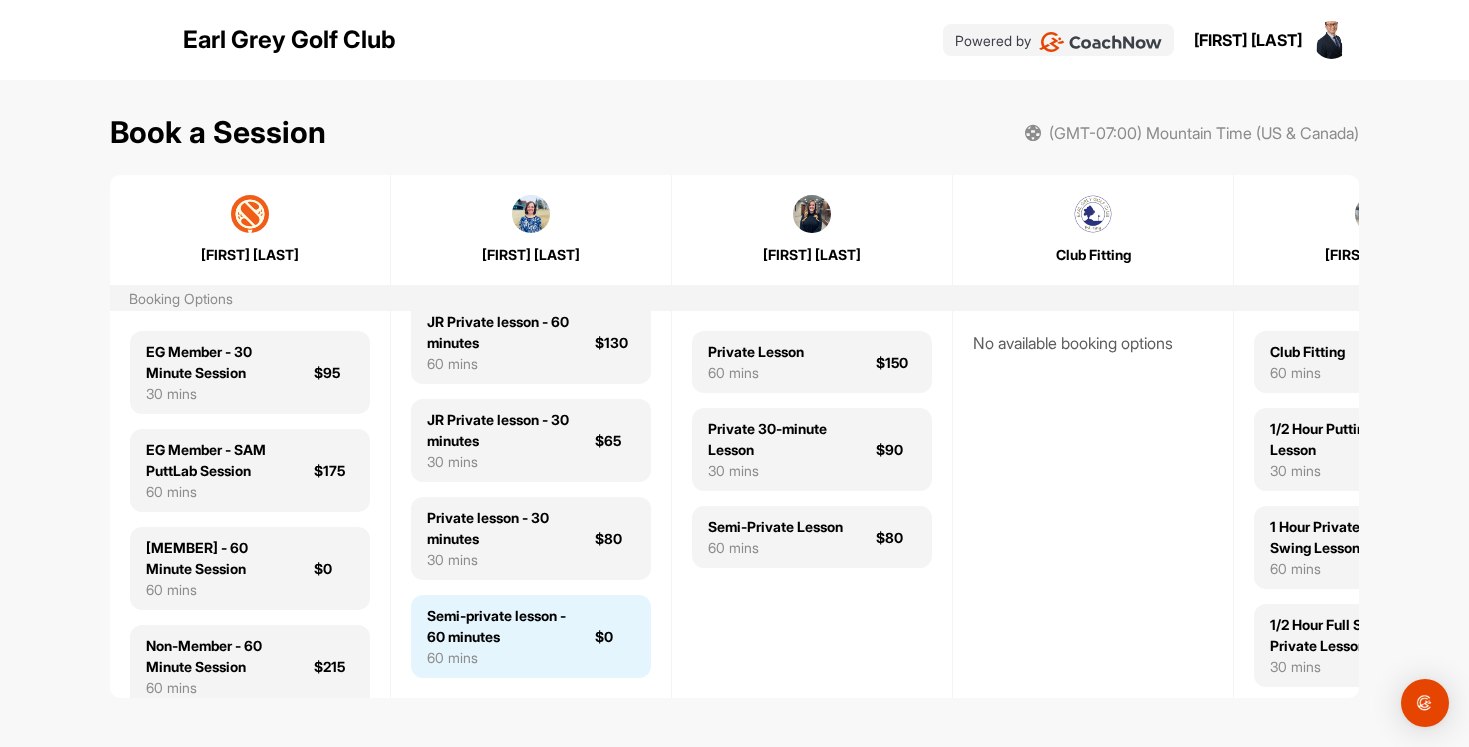 click on "Semi-private lesson - 60 minutes" at bounding box center (499, 626) 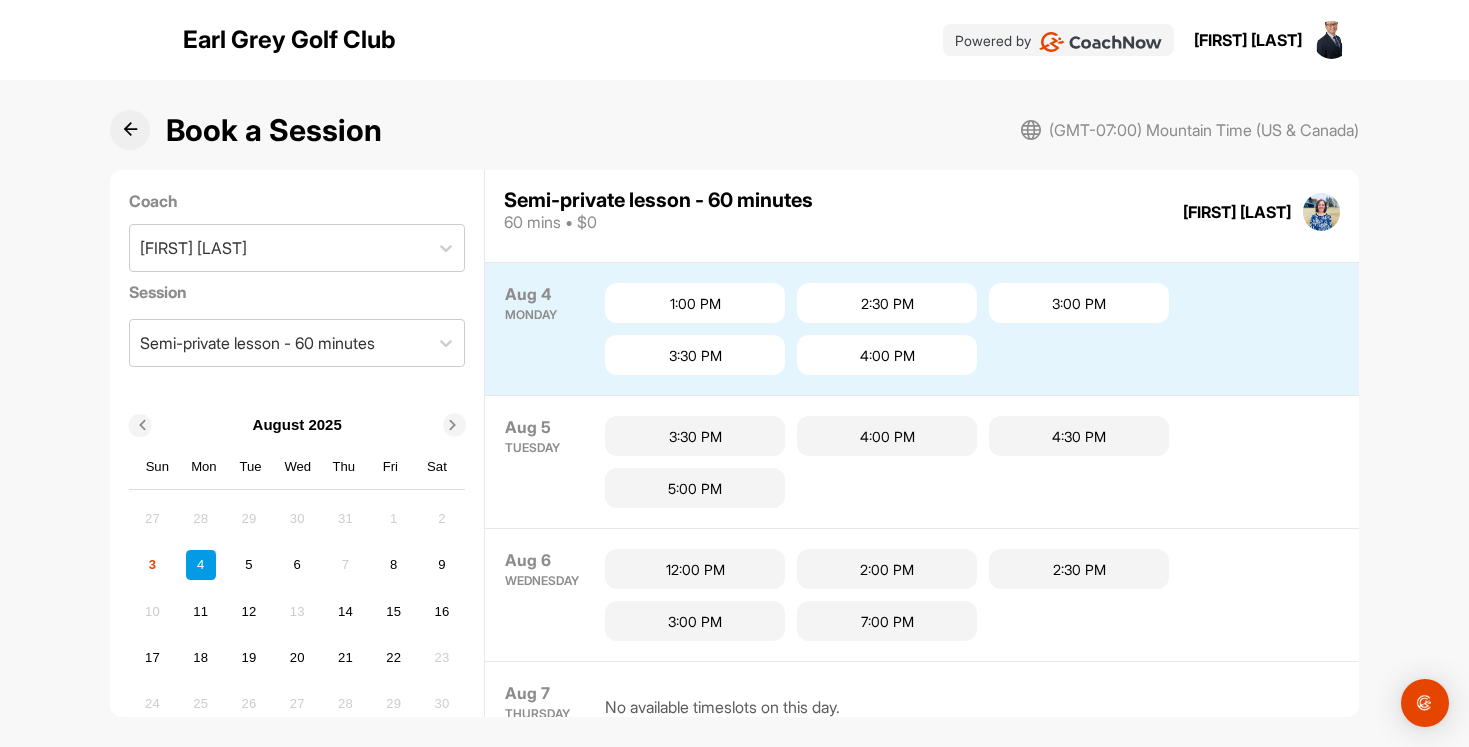 scroll, scrollTop: 0, scrollLeft: 0, axis: both 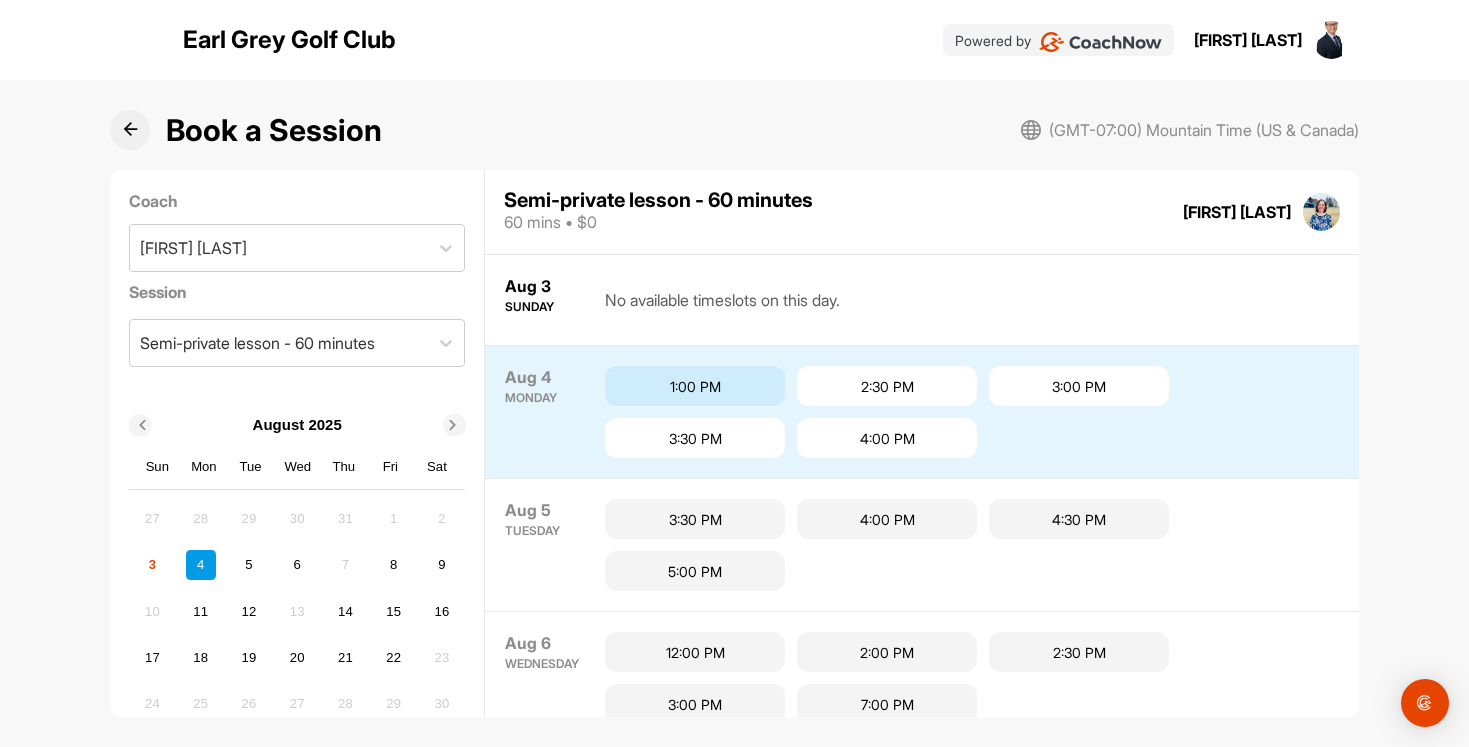 click on "1:00 PM" at bounding box center [695, 386] 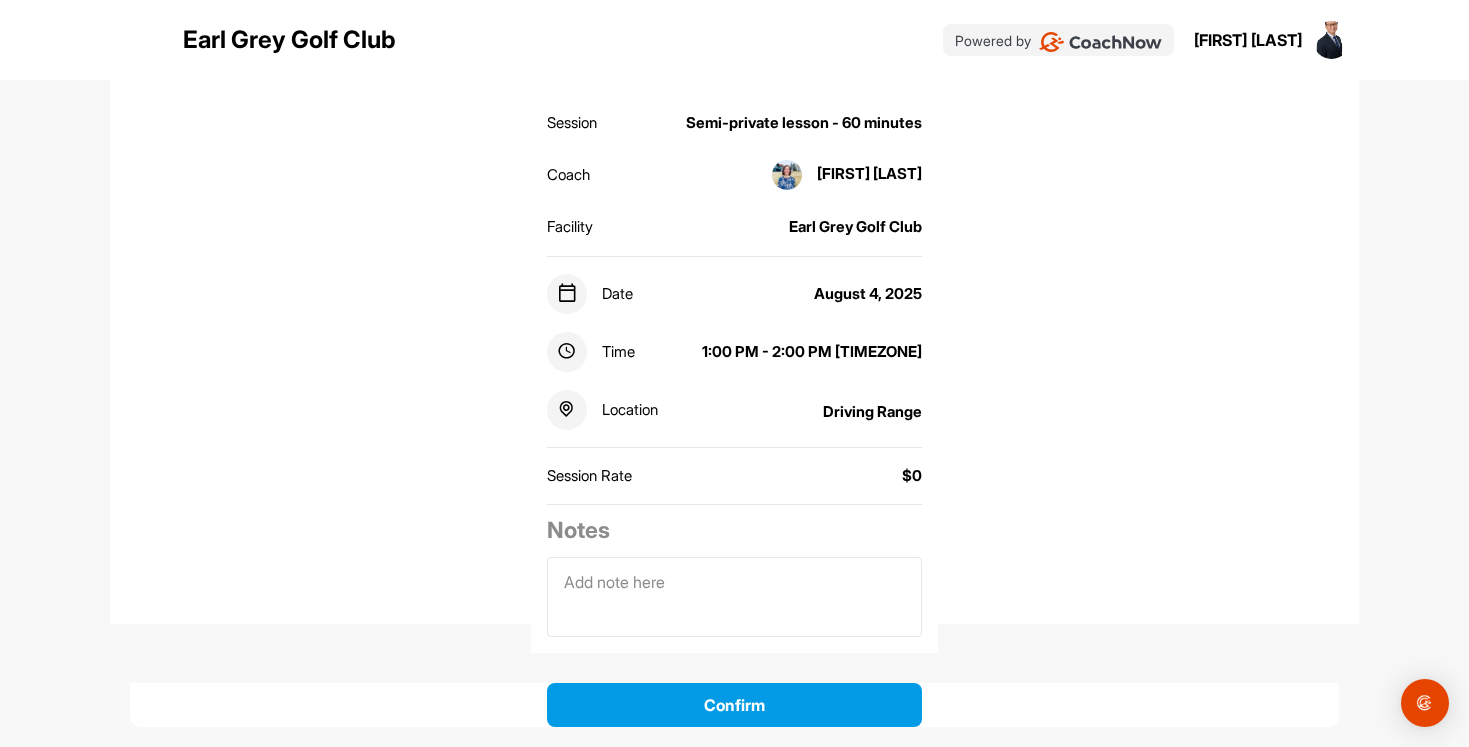 scroll, scrollTop: 198, scrollLeft: 0, axis: vertical 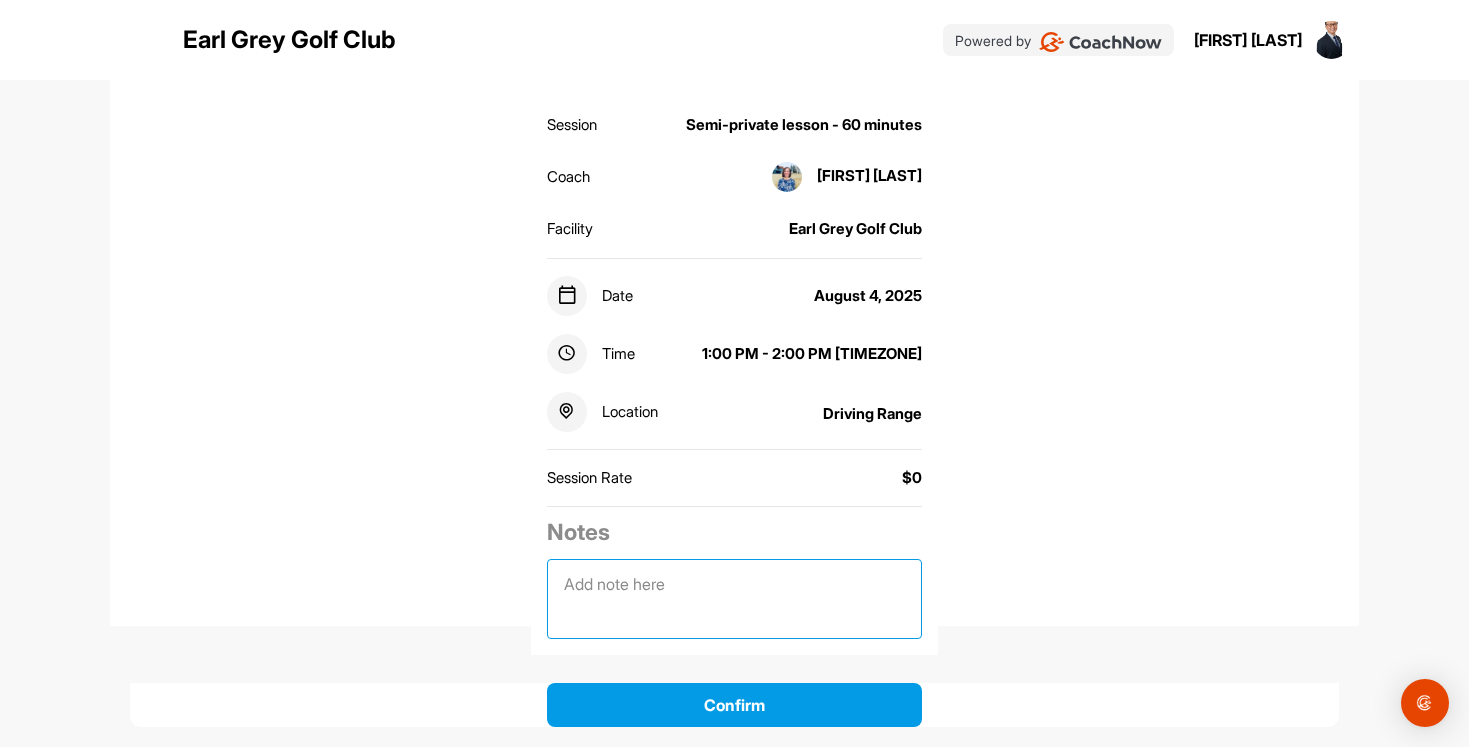 click at bounding box center [734, 599] 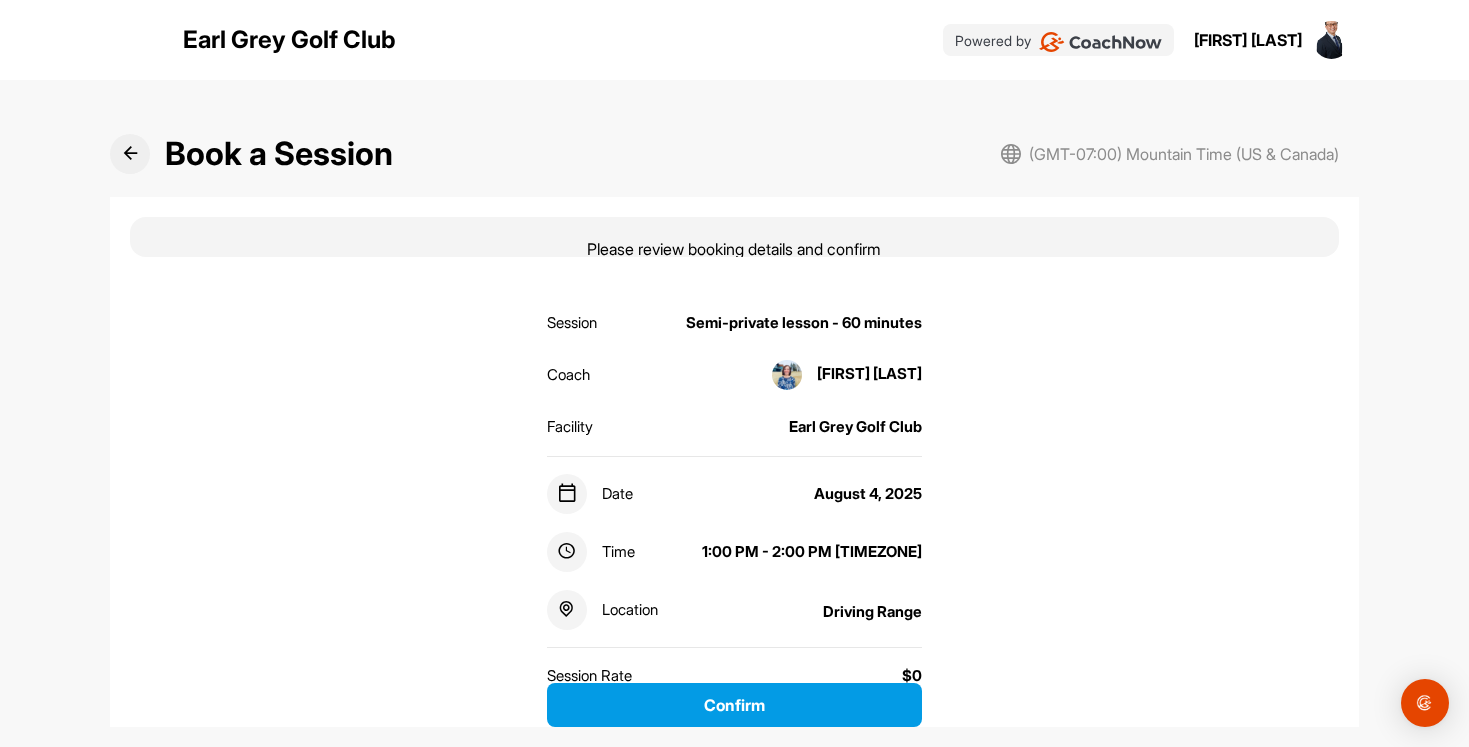 scroll, scrollTop: 0, scrollLeft: 0, axis: both 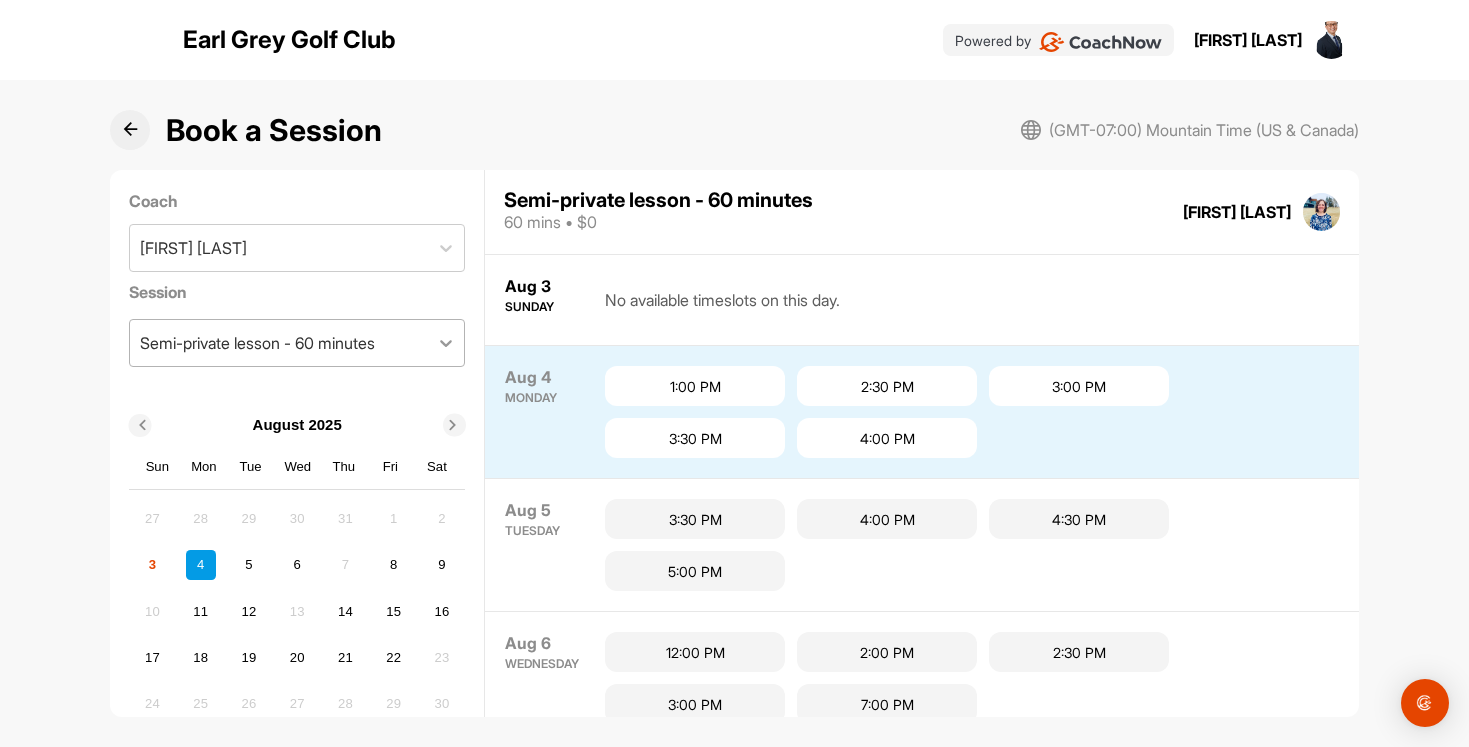 click at bounding box center [446, 343] 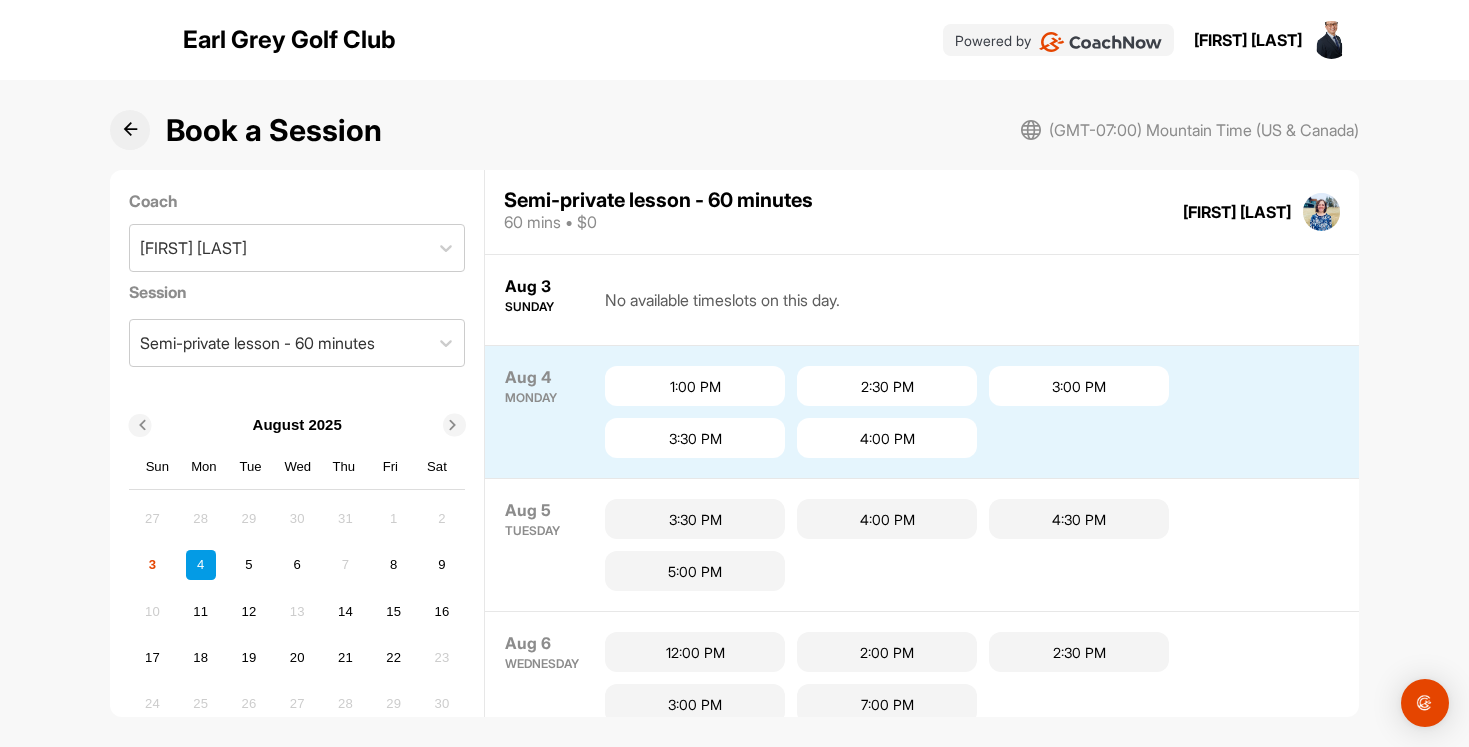 click on "Book a Session (GMT-07:00) Mountain Time (US & Canada) Coach [COACH_NAME] Session Semi-private lesson - 60 minutes     [MONTH] 2025     Sun Mon Tue Wed Thu Fri Sat 27 28 29 30 31 1 2 3 4 5 6 7 8 9 10 11 12 13 14 15 16 17 18 19 20 21 22 23 24 25 26 27 28 29 30 31 1 2 3 4 5 6 (GMT-07:00) Mountain Time (US & Canada) Semi-private lesson - 60 minutes 60 mins • $0 [COACH_NAME] [MONTH] SUNDAY No available timeslots on this day. [MONTH] MONDAY 1:00 PM 2:30 PM 3:00 PM 3:30 PM 4:00 PM [MONTH] TUESDAY 3:30 PM 4:00 PM 4:30 PM 5:00 PM [MONTH] WEDNESDAY 12:00 PM 2:00 PM 2:30 PM 3:00 PM 7:00 PM [MONTH] THURSDAY No available timeslots on this day. [MONTH] FRIDAY 11:00 AM 11:30 AM 12:00 PM 12:30 PM [MONTH] SATURDAY 9:00 AM 2:00 PM 2:30 PM [MONTH] SUNDAY No available timeslots on this day. [MONTH] MONDAY 12:00 PM 12:30 PM 1:00 PM 1:30 PM 2:00 PM 2:30 PM 3:00 PM 3:30 PM 4:00 PM" at bounding box center [734, 403] 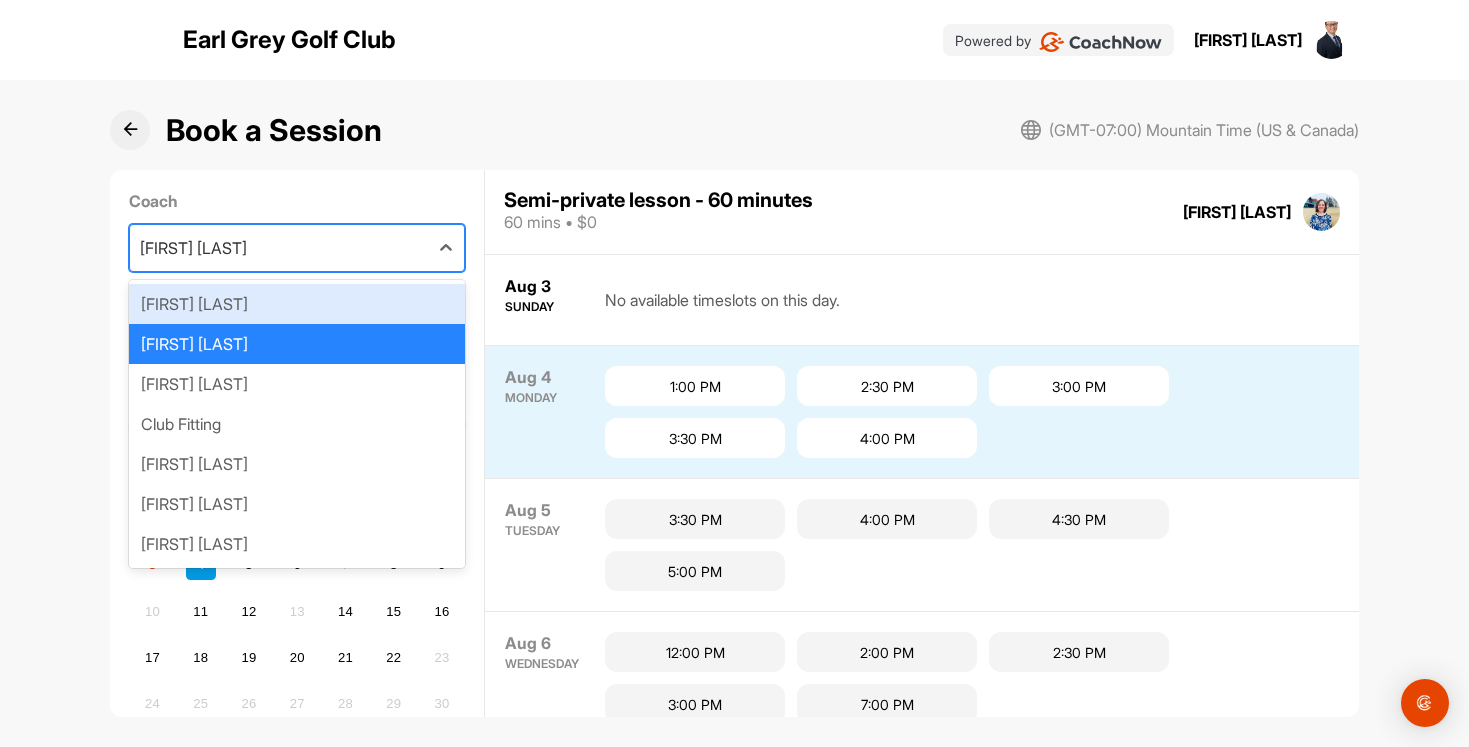 click on "[FIRST] [LAST]" at bounding box center (279, 248) 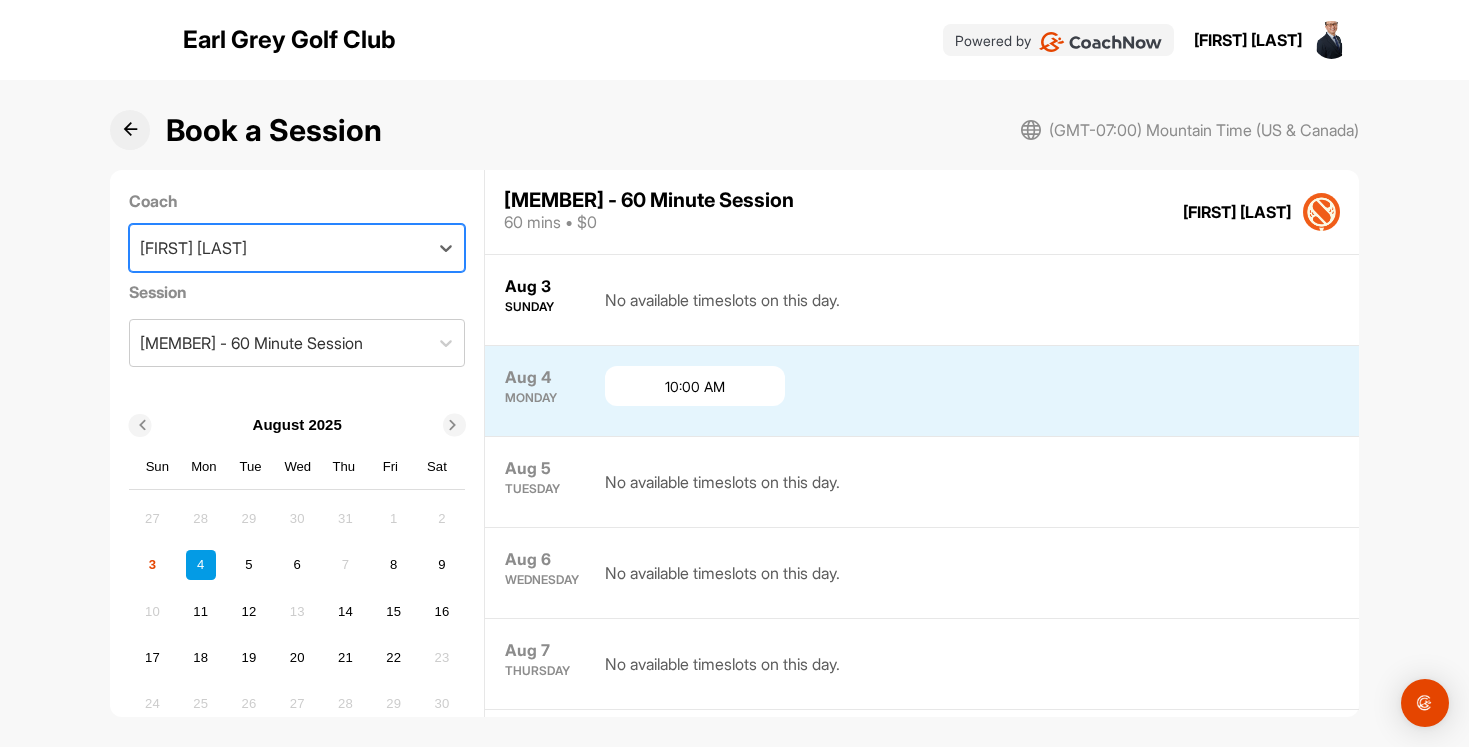 scroll, scrollTop: 28, scrollLeft: 0, axis: vertical 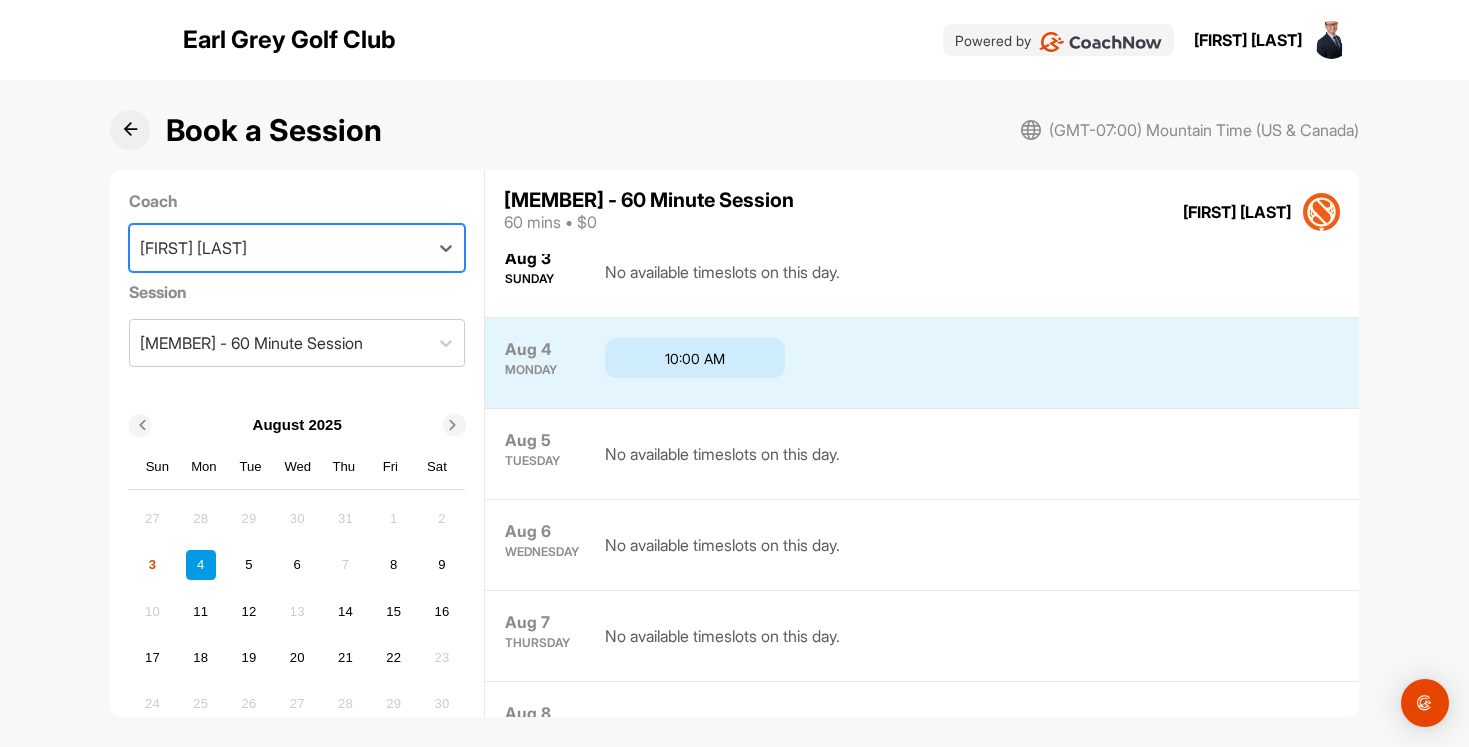 click on "10:00 AM" at bounding box center (695, 358) 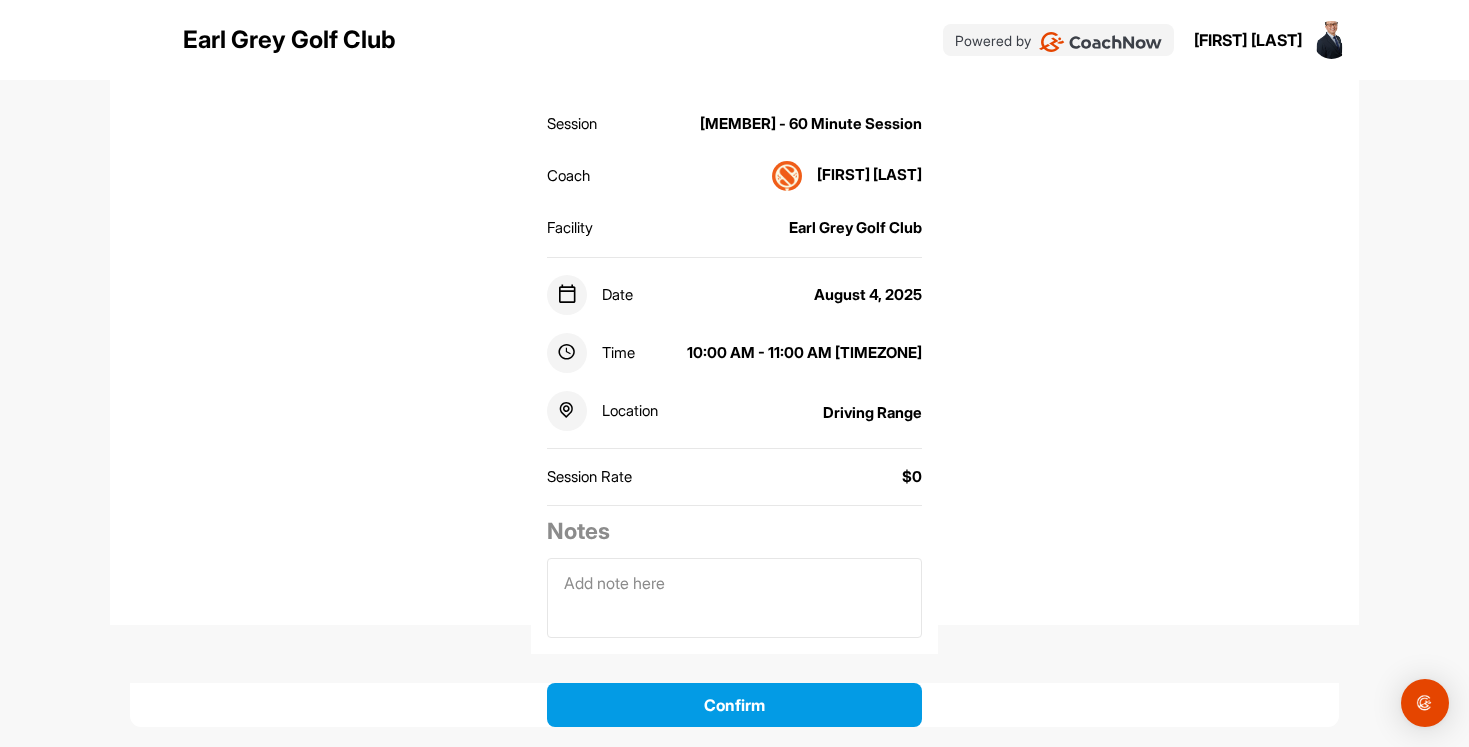 scroll, scrollTop: 198, scrollLeft: 0, axis: vertical 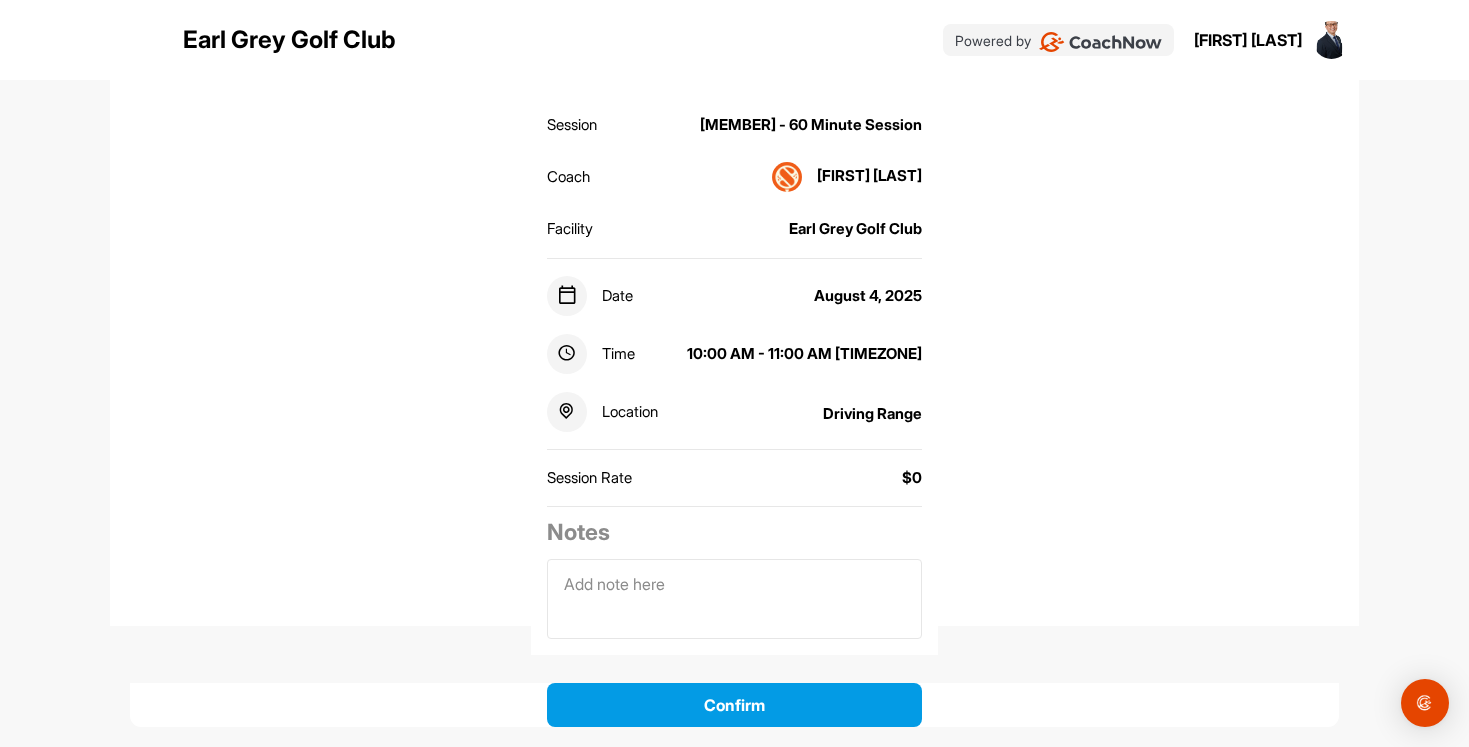 click on "Session EG Member - 60 Minute Session Coach Scott Stiles Facility Earl Grey Golf Club Date August 4, 2025 Time 10:00 AM - 11:00 AM MDT Location Driving Range Session Rate $0 Notes" at bounding box center (734, 372) 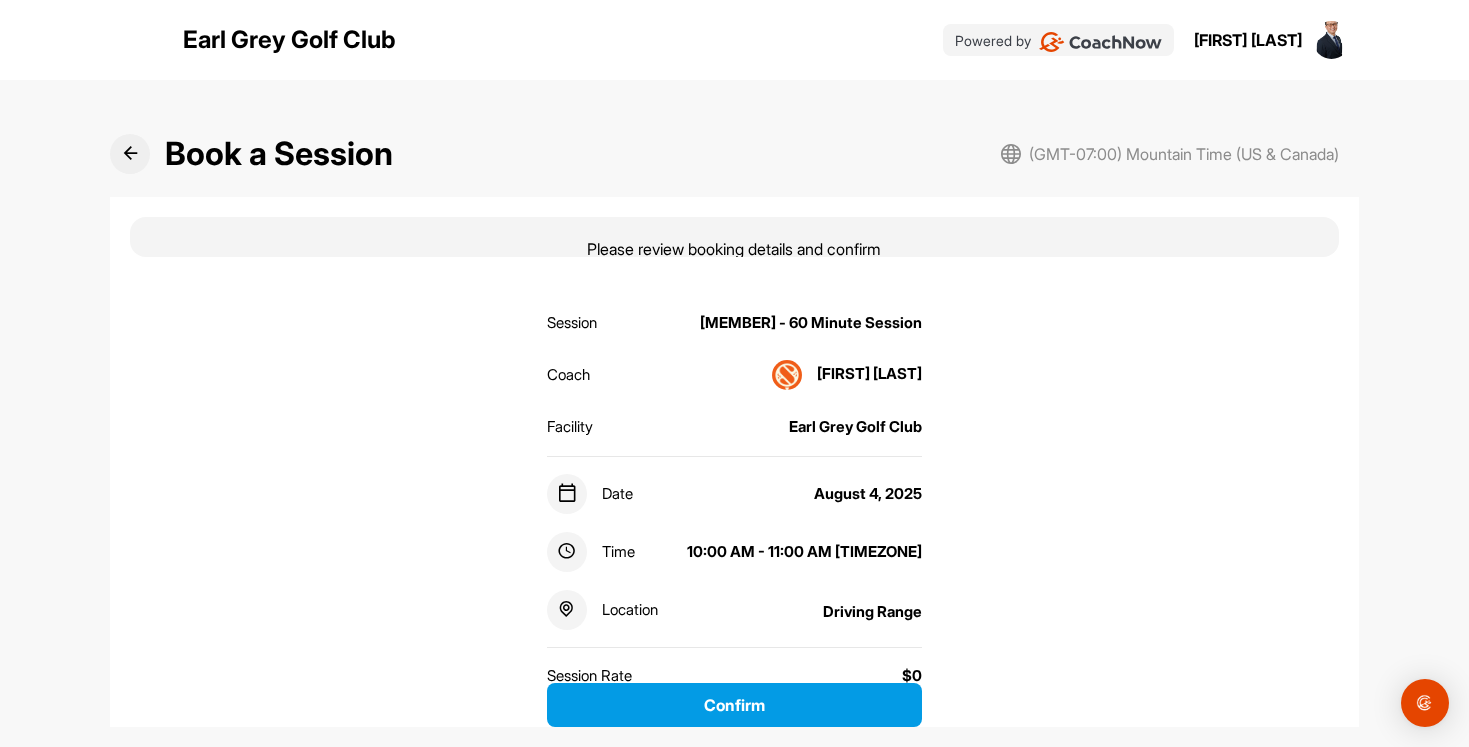 scroll, scrollTop: 0, scrollLeft: 0, axis: both 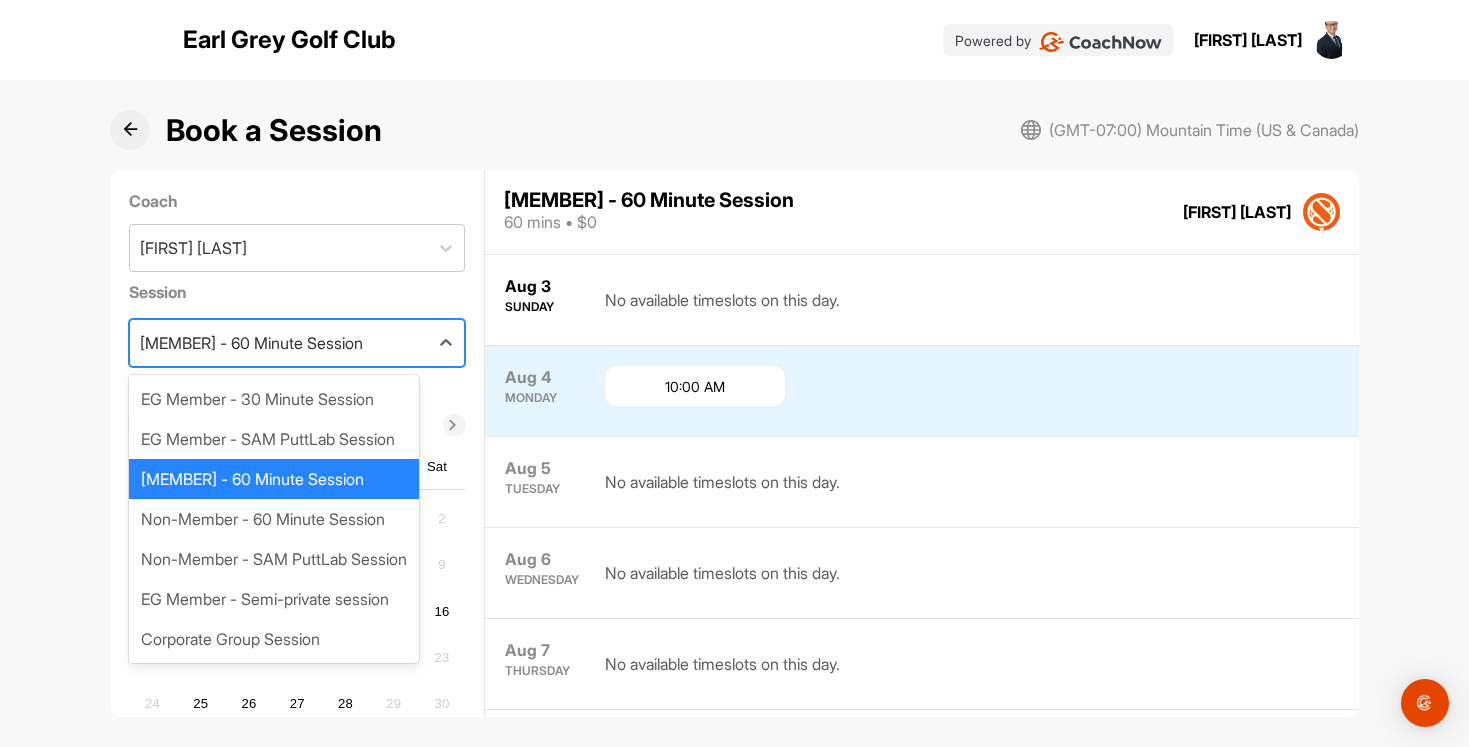 click on "EG Member - 60 Minute Session" at bounding box center (279, 343) 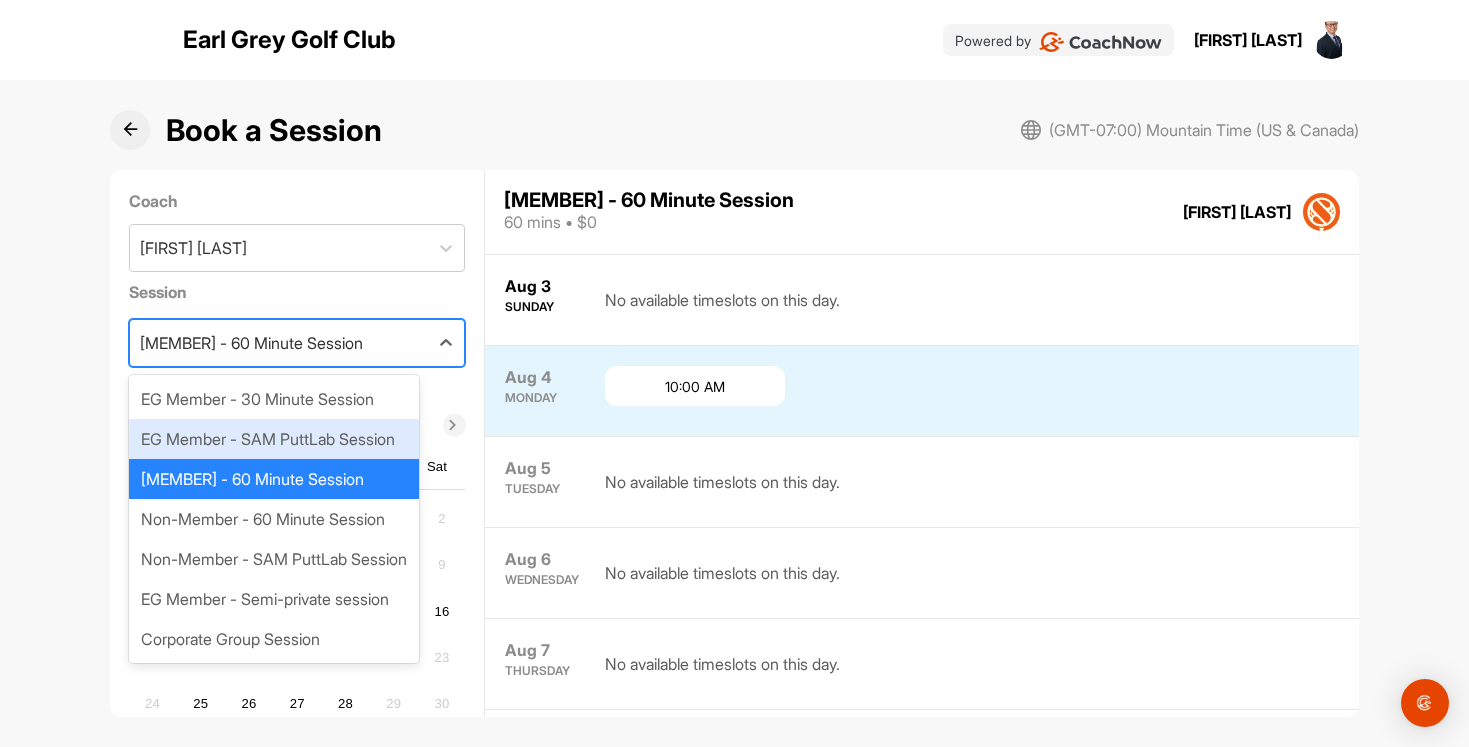 click on "EG Member - SAM PuttLab Session" at bounding box center [274, 439] 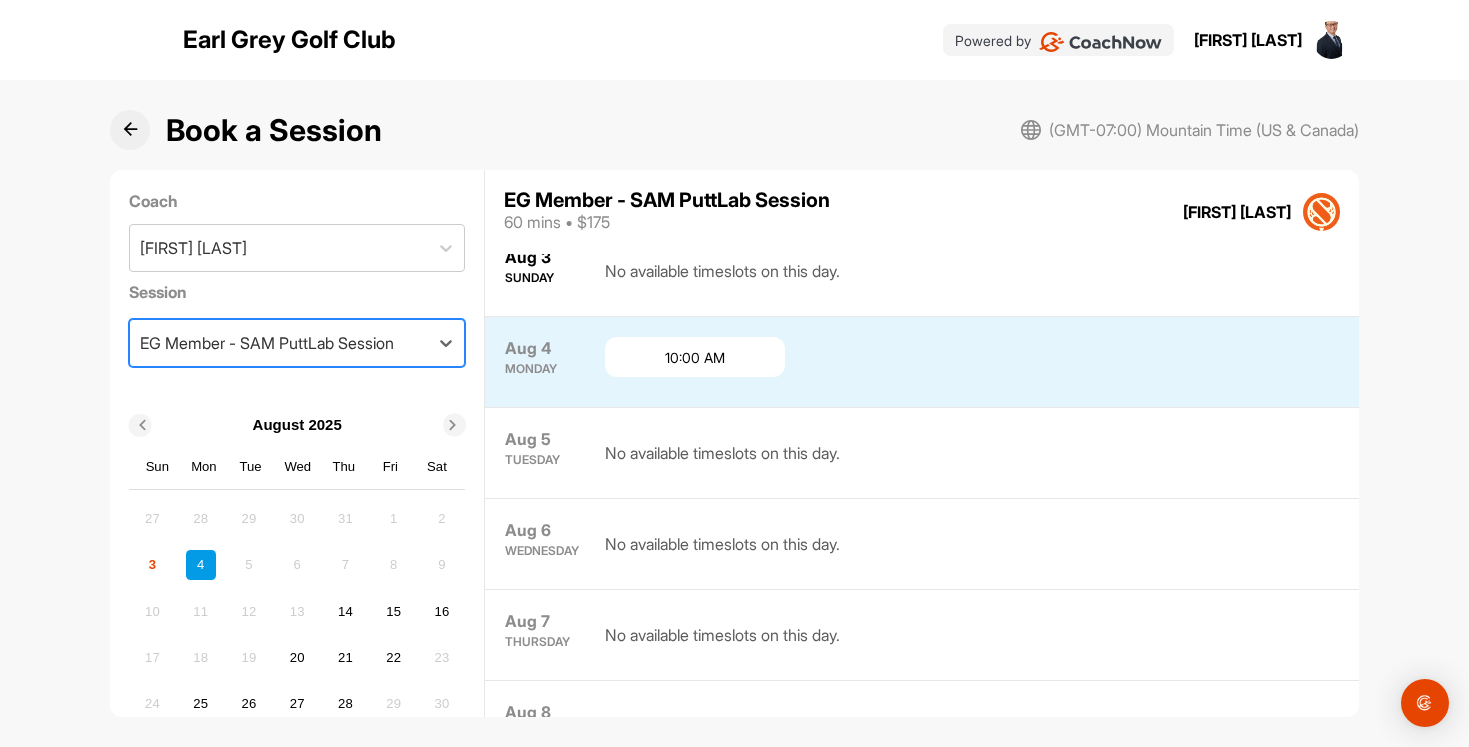 scroll, scrollTop: 55, scrollLeft: 0, axis: vertical 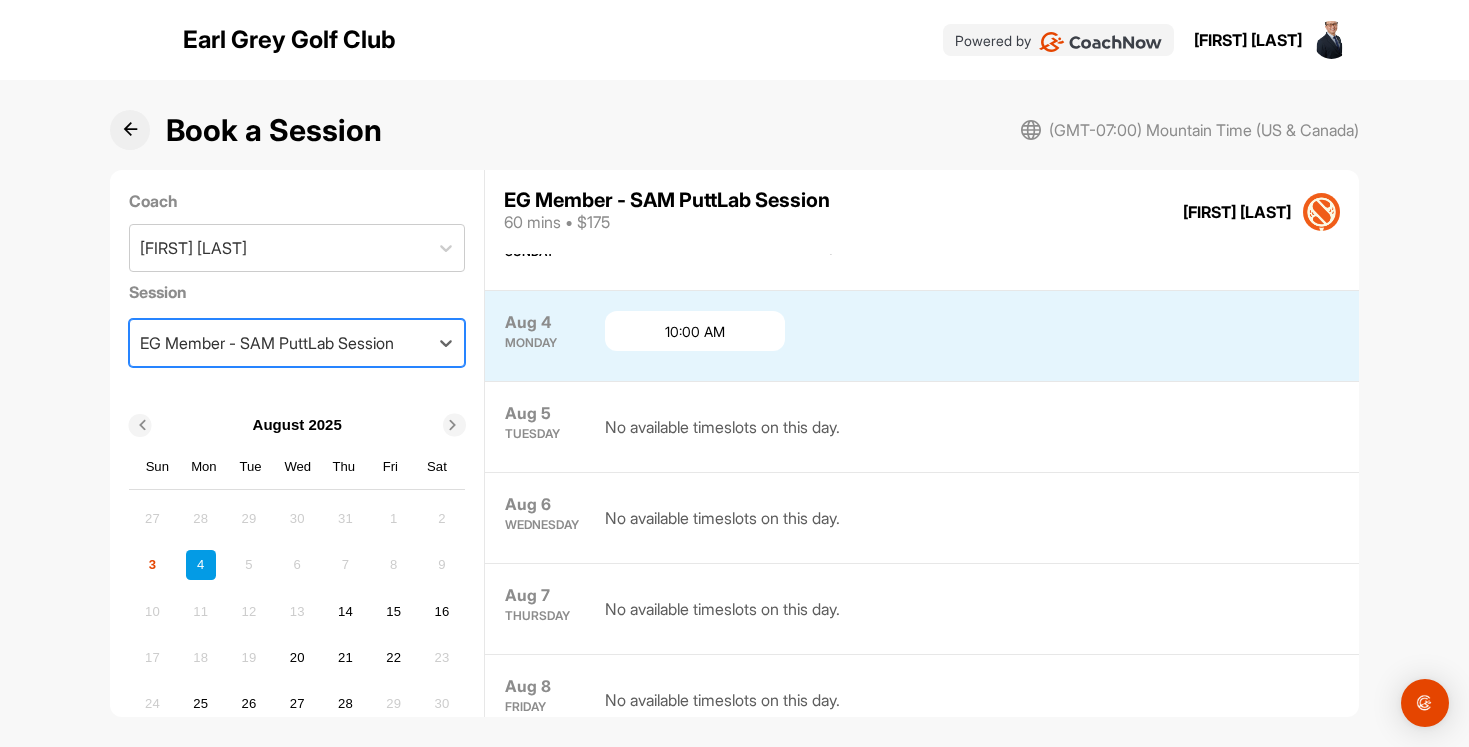 click on "EG Member - SAM PuttLab Session" at bounding box center [267, 343] 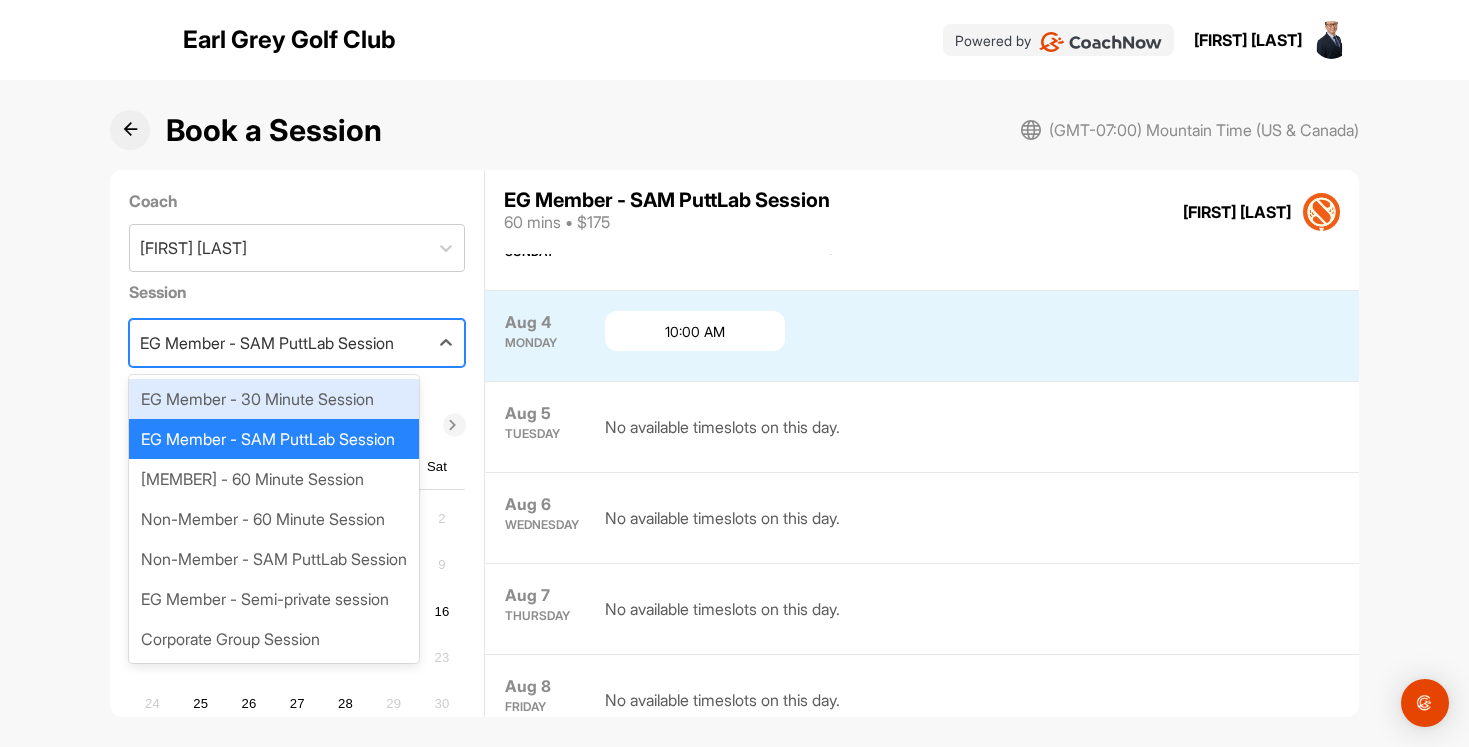 click on "EG Member - 30 Minute Session" at bounding box center [274, 399] 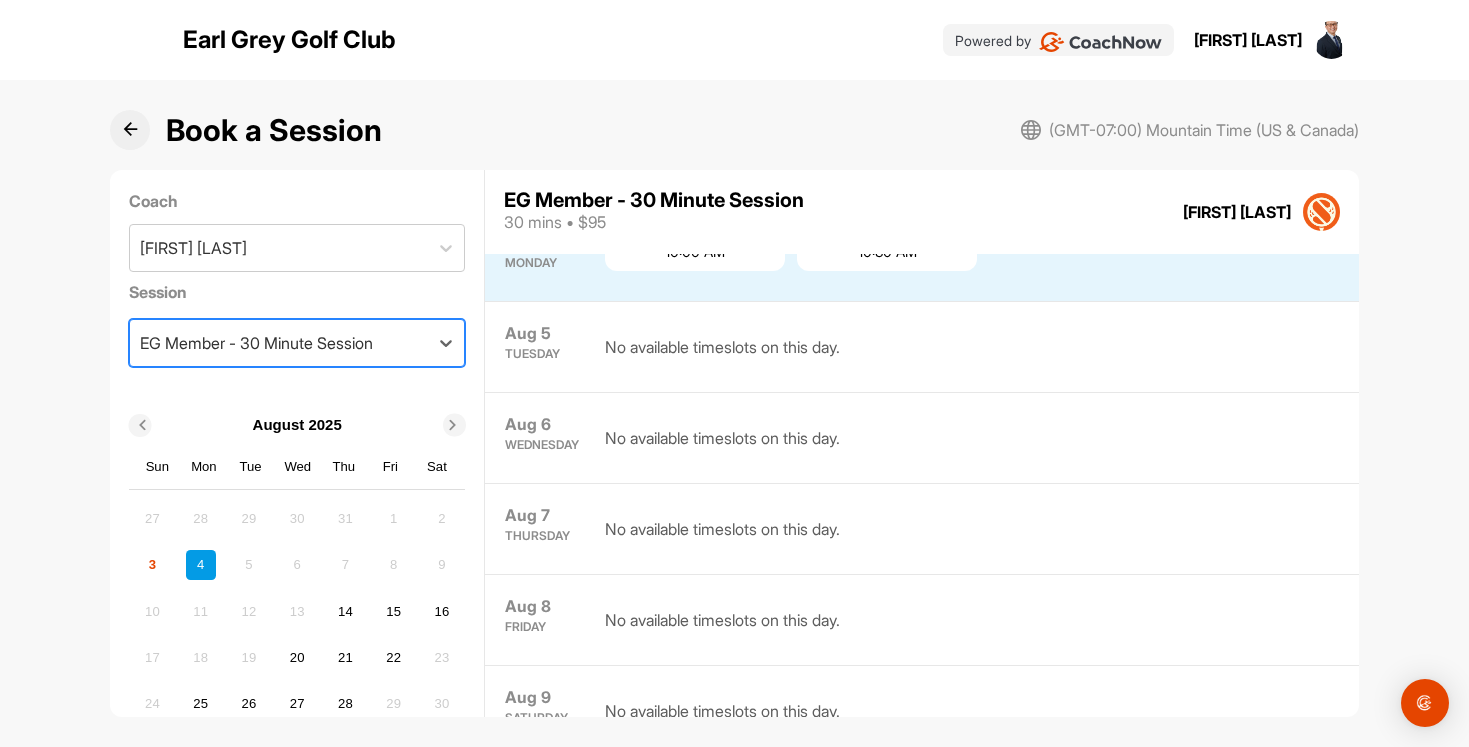 scroll, scrollTop: 91, scrollLeft: 0, axis: vertical 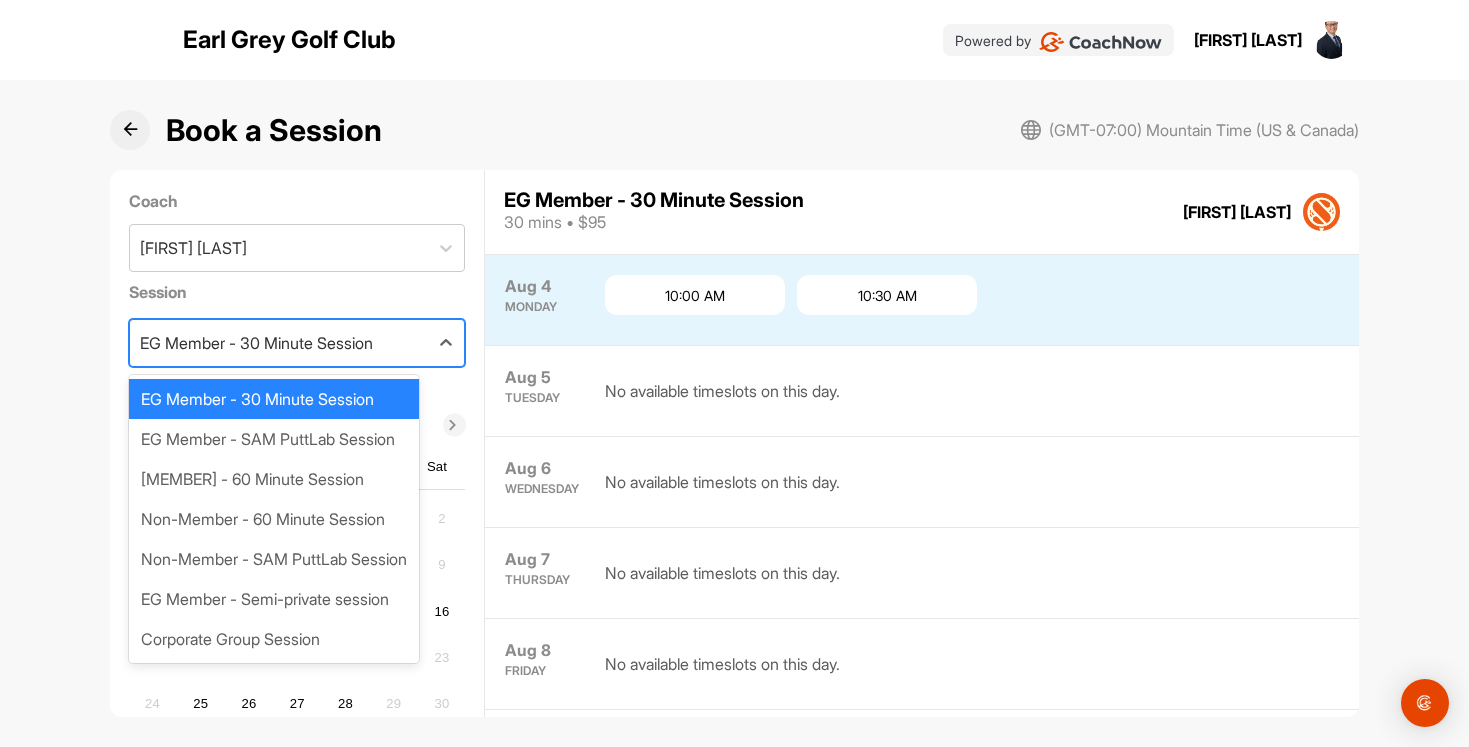 click on "EG Member - 30 Minute Session" at bounding box center (256, 343) 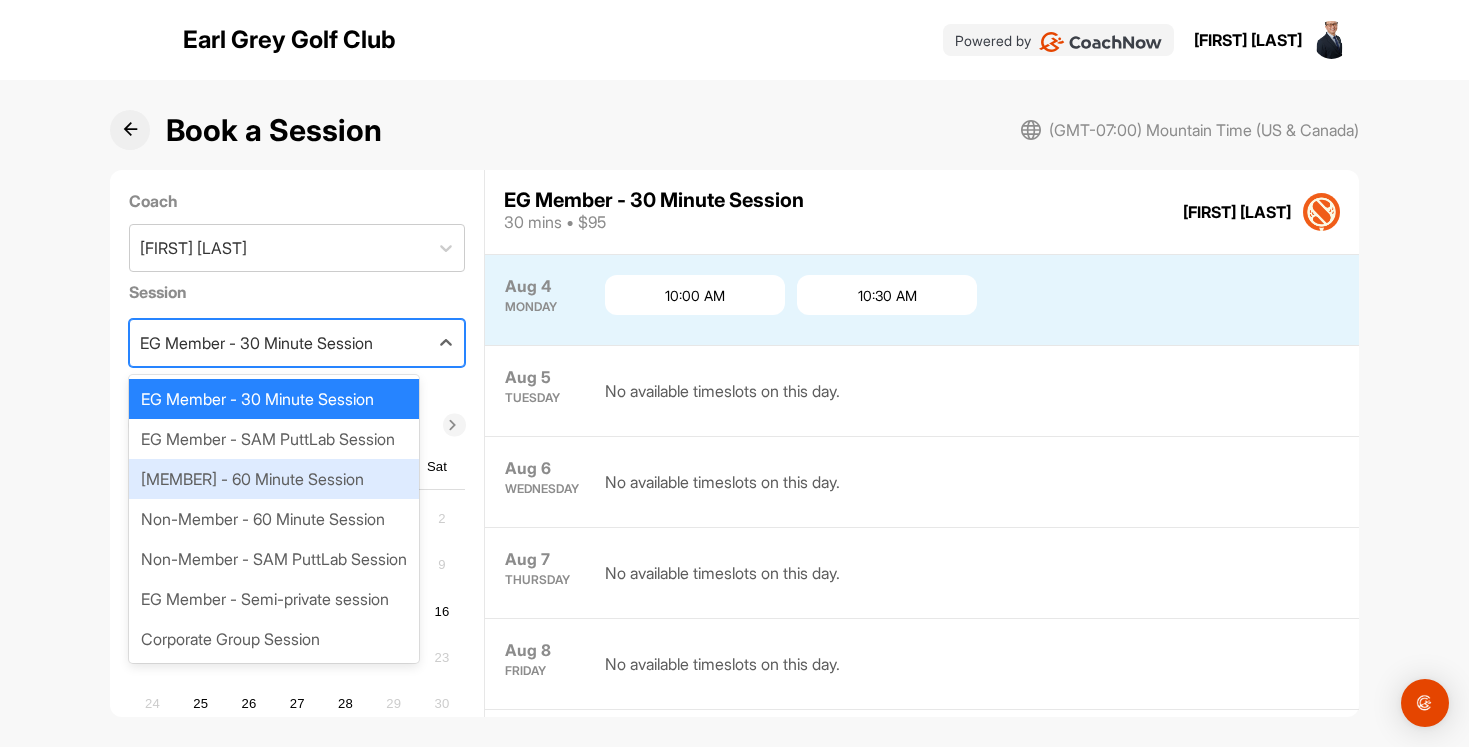 click on "EG Member - 60 Minute Session" at bounding box center [274, 479] 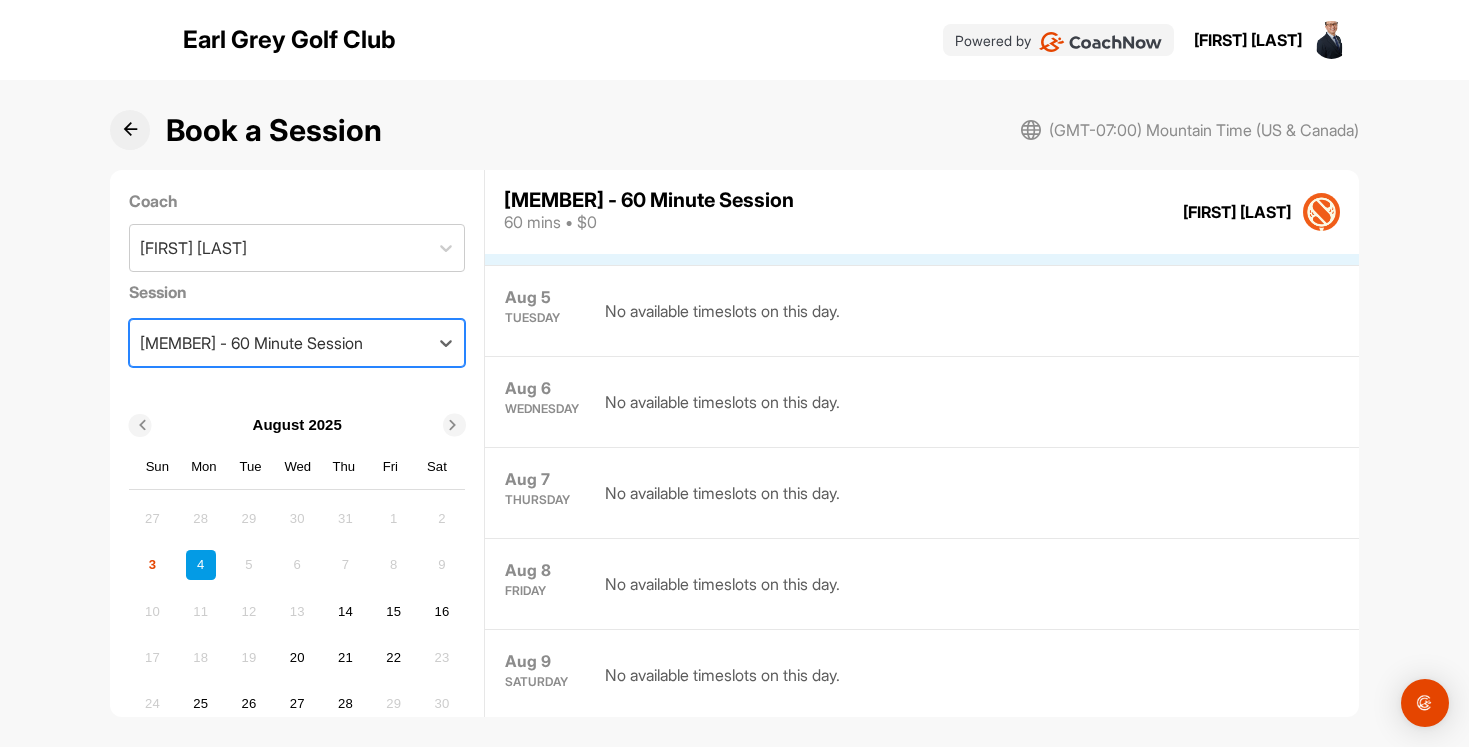scroll, scrollTop: 91, scrollLeft: 0, axis: vertical 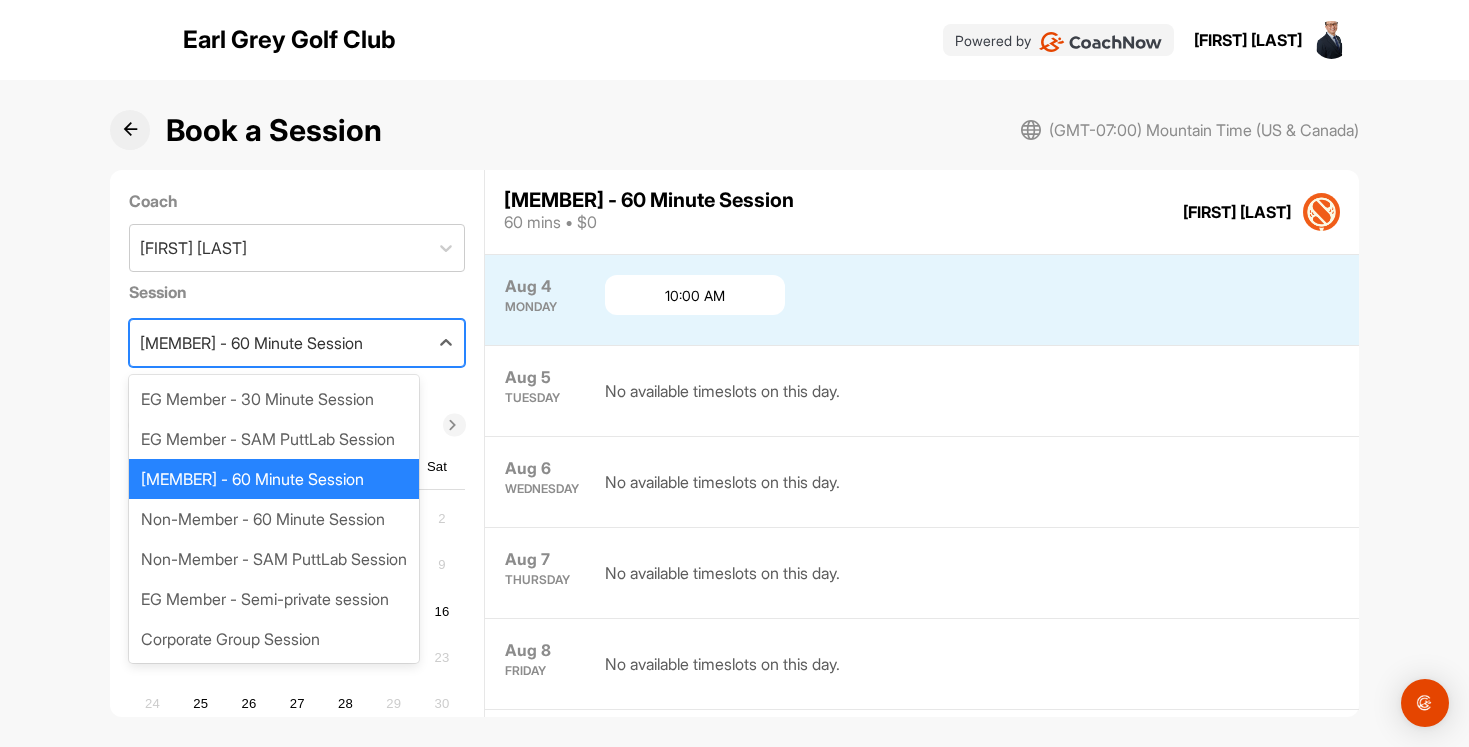click on "EG Member - 60 Minute Session" at bounding box center (251, 343) 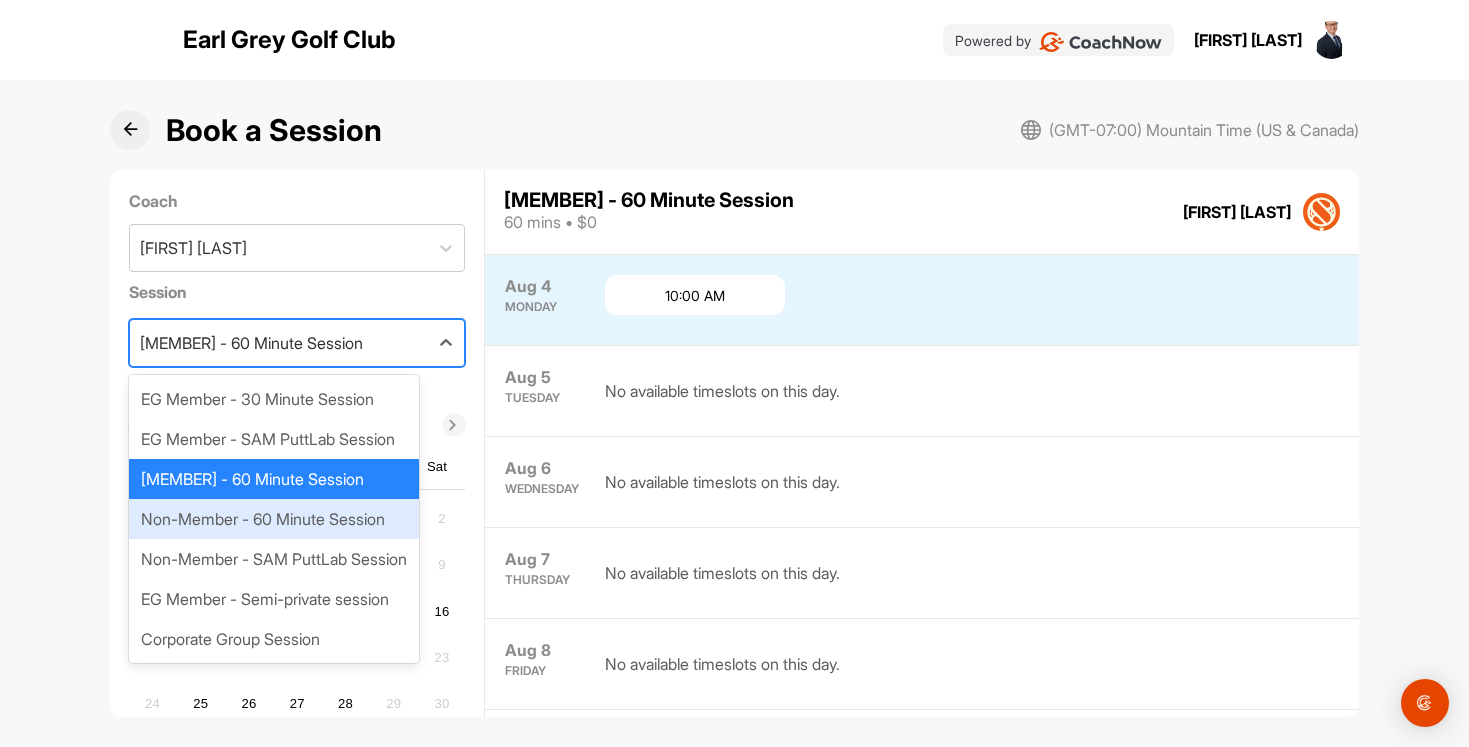 click on "Non-Member - 60 Minute Session" at bounding box center (274, 519) 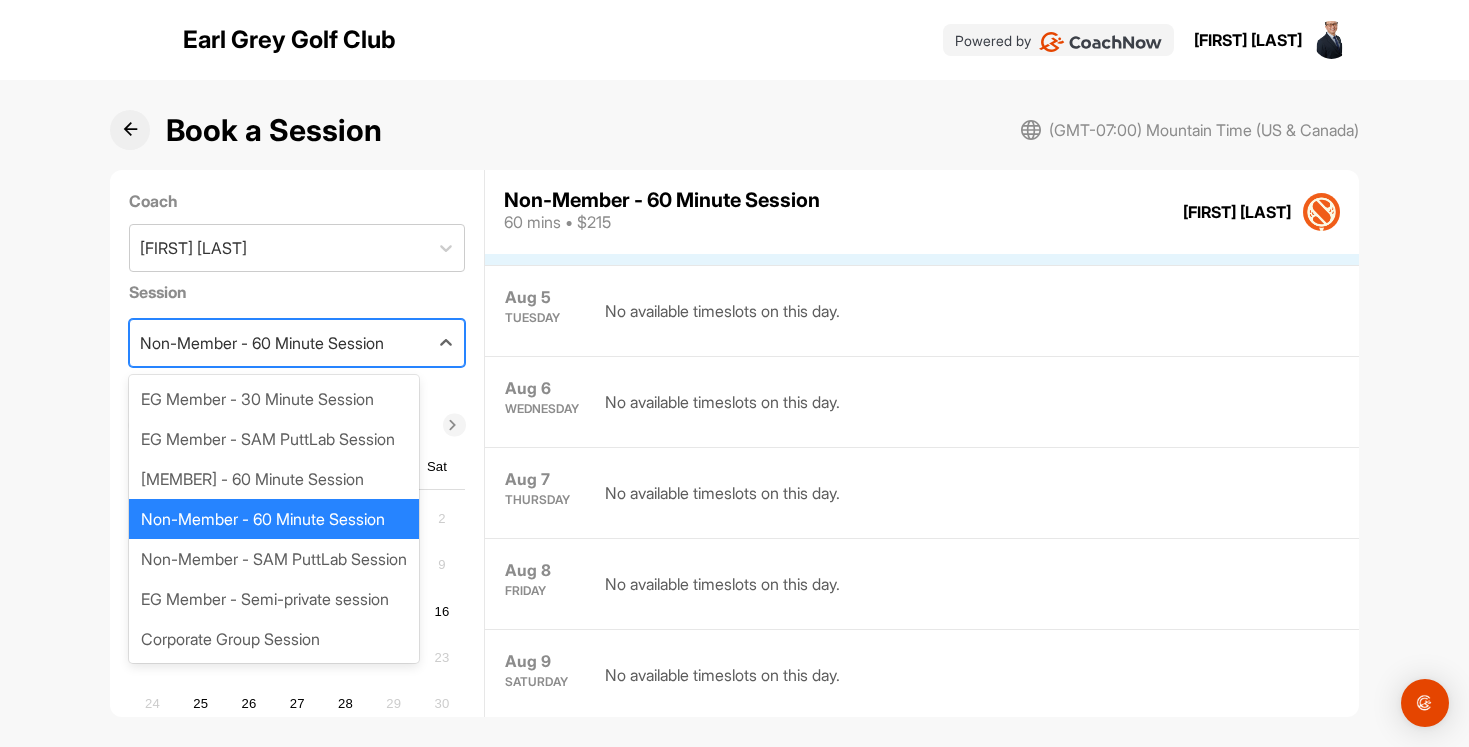 click on "Non-Member - 60 Minute Session" at bounding box center [262, 343] 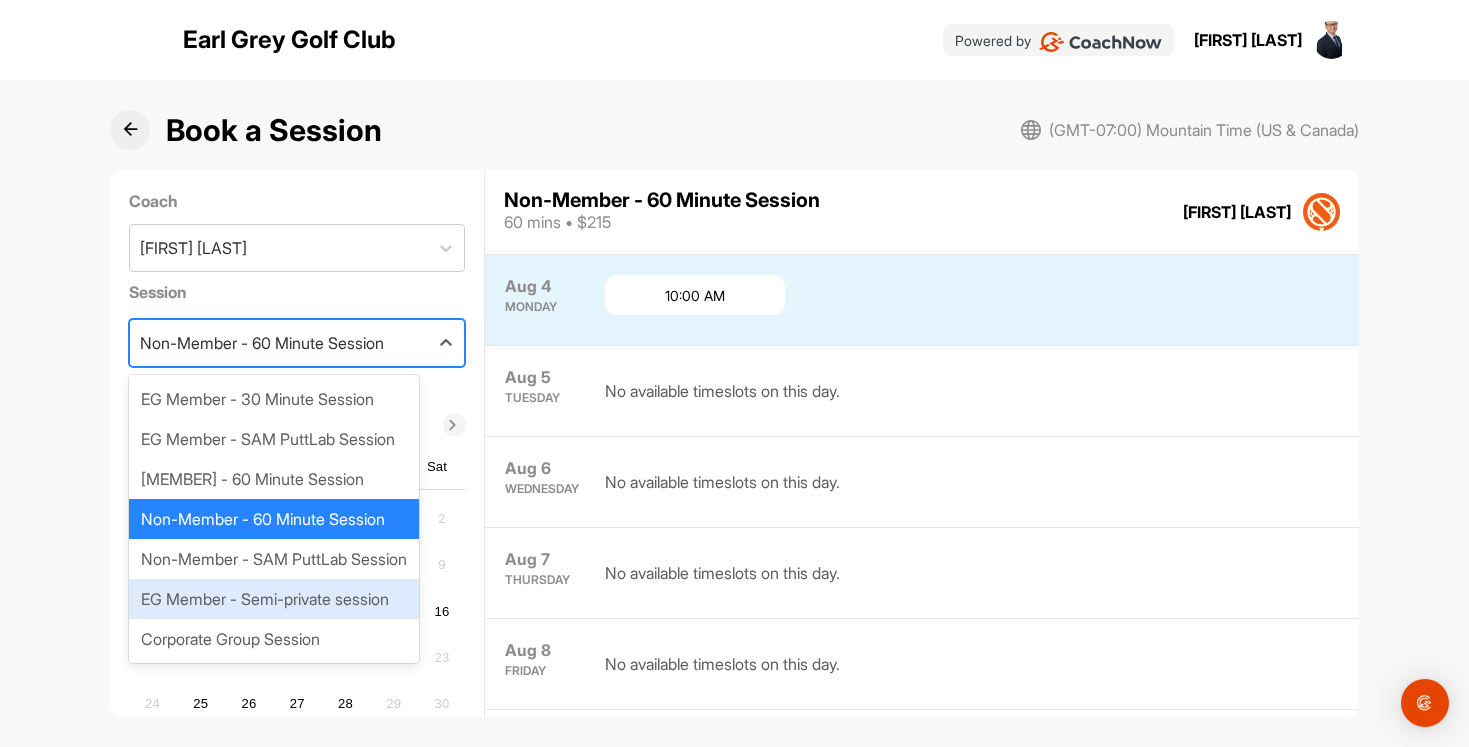click on "EG Member - Semi-private session" at bounding box center (274, 599) 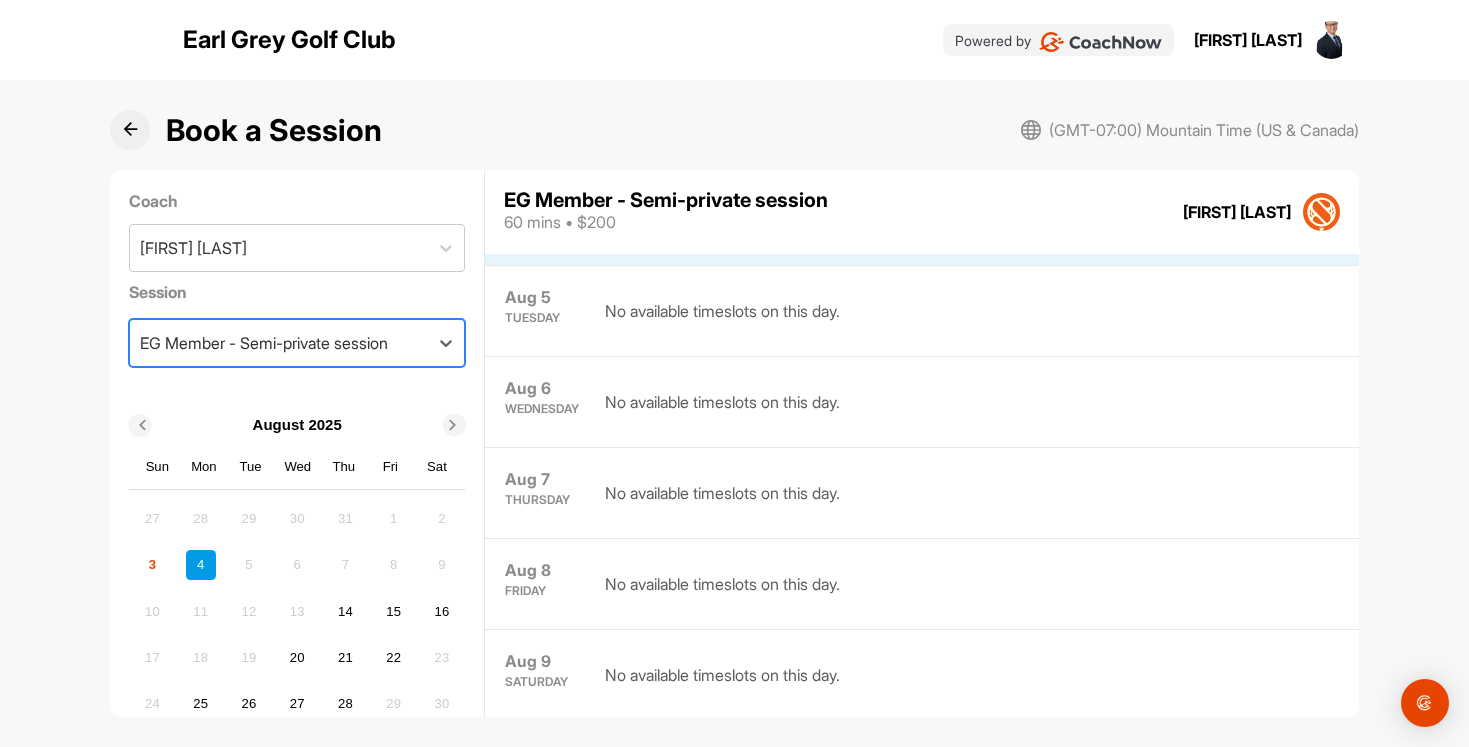scroll, scrollTop: 91, scrollLeft: 0, axis: vertical 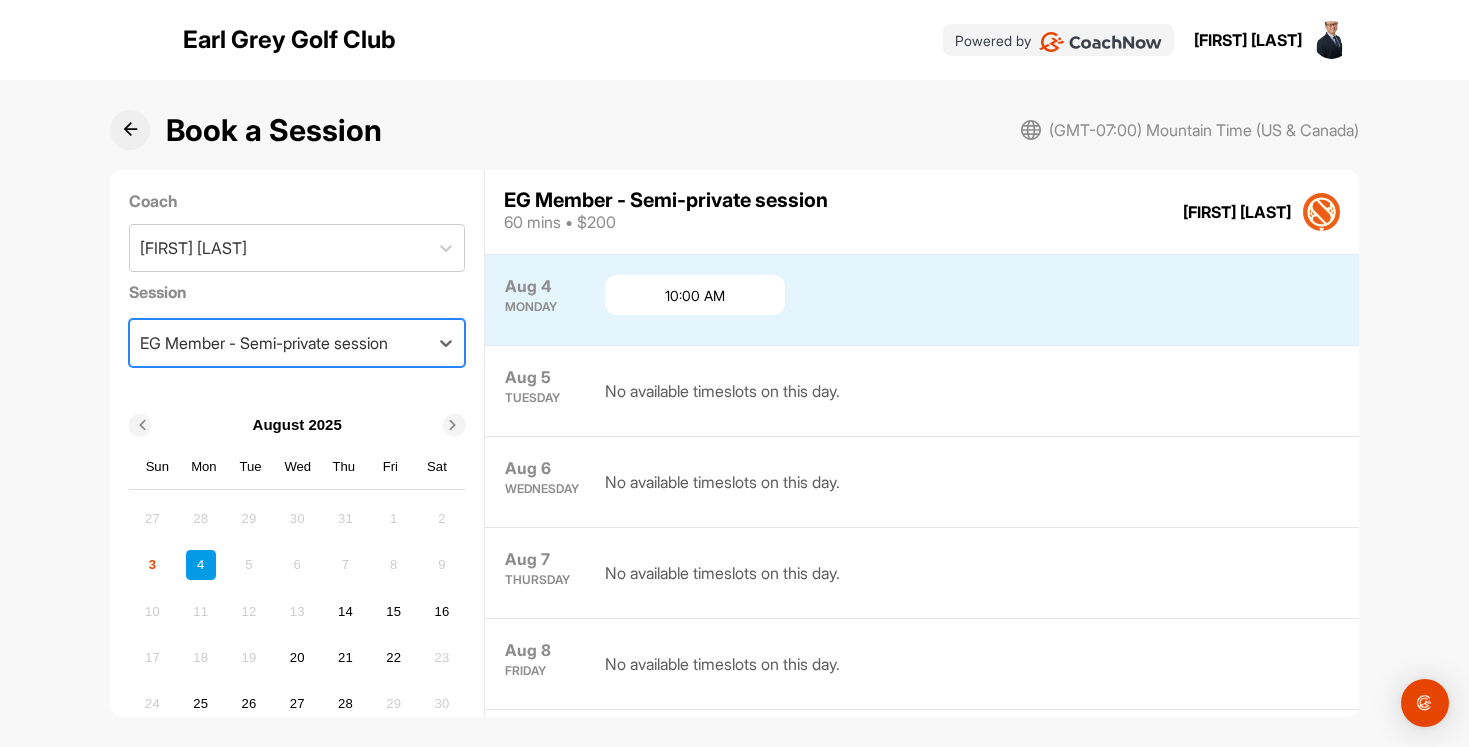 click on "EG Member - Semi-private session" at bounding box center (264, 343) 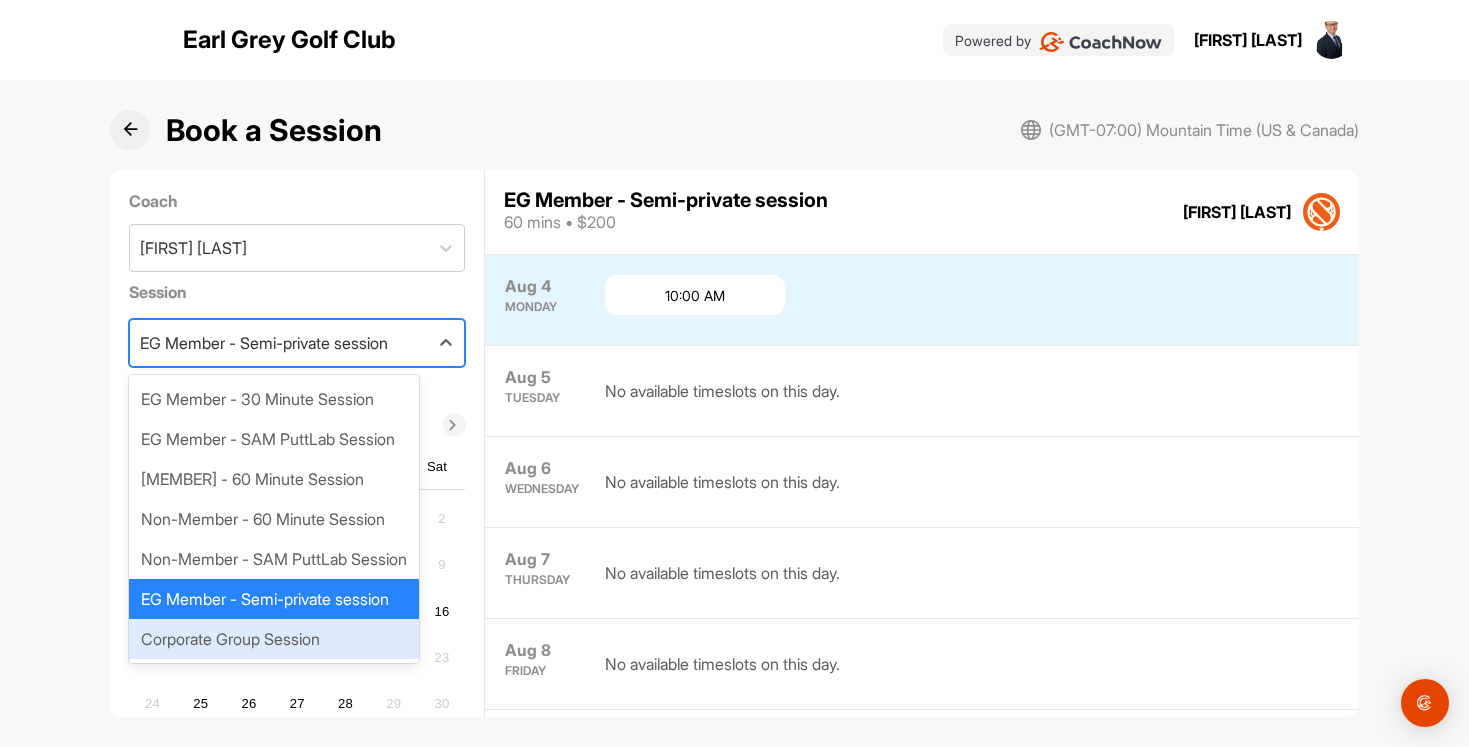 click on "Corporate Group Session" at bounding box center [274, 639] 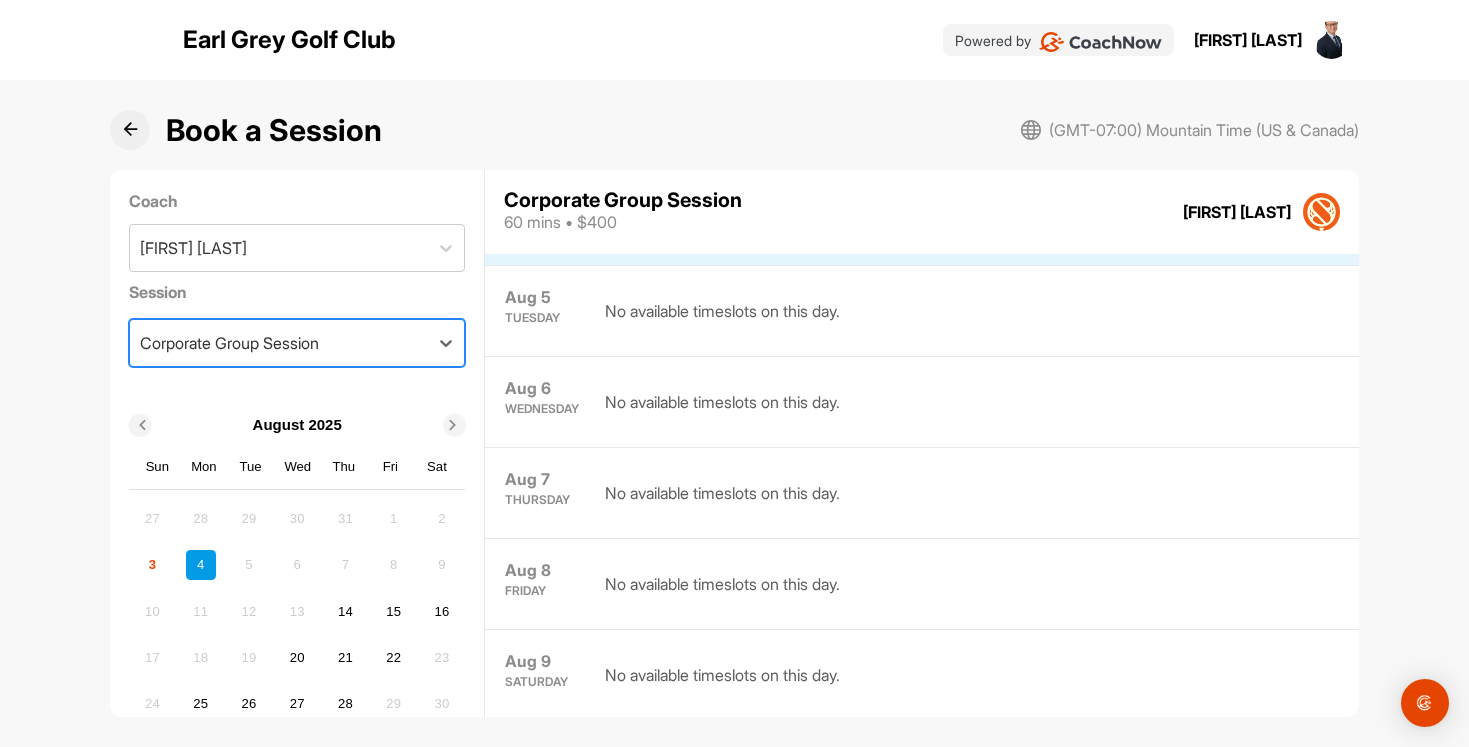 scroll, scrollTop: 91, scrollLeft: 0, axis: vertical 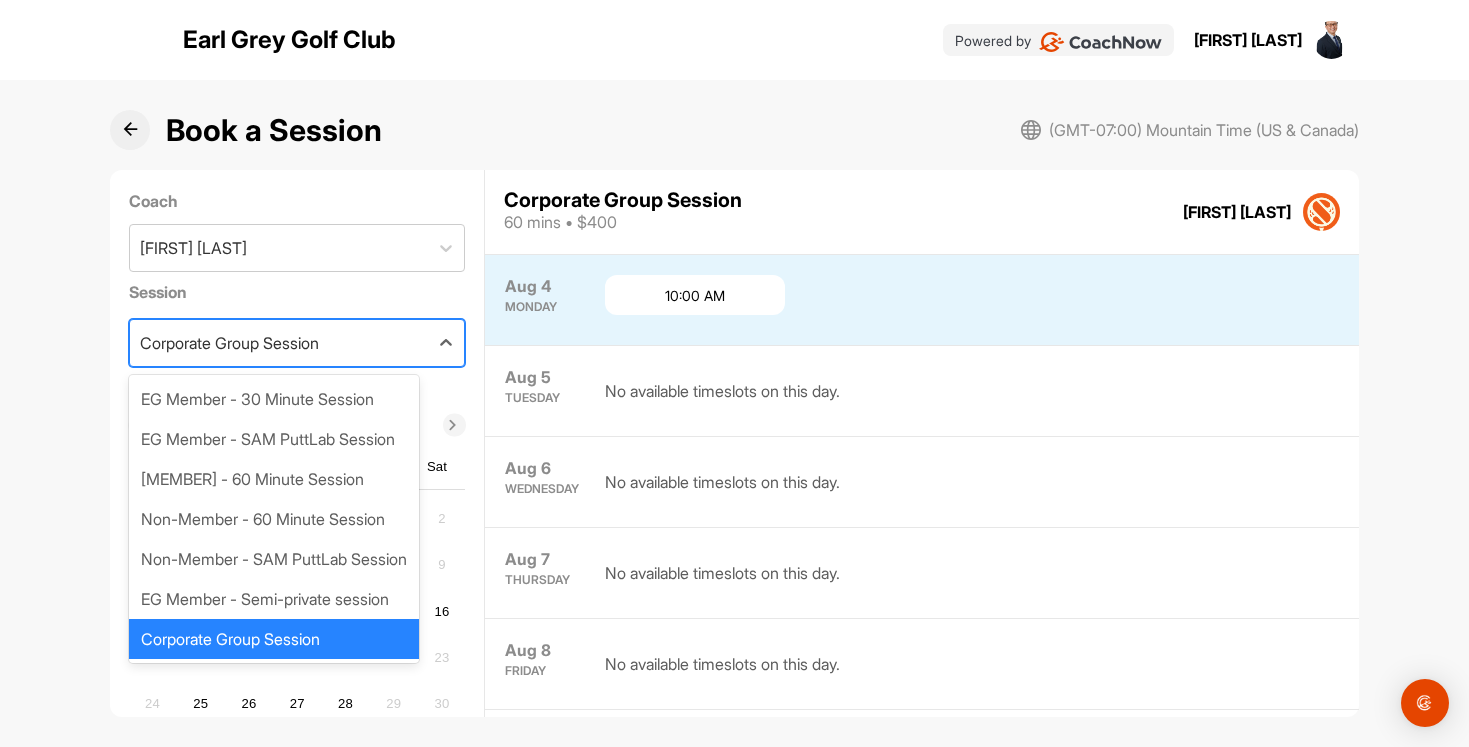 click on "Corporate Group Session" at bounding box center [279, 343] 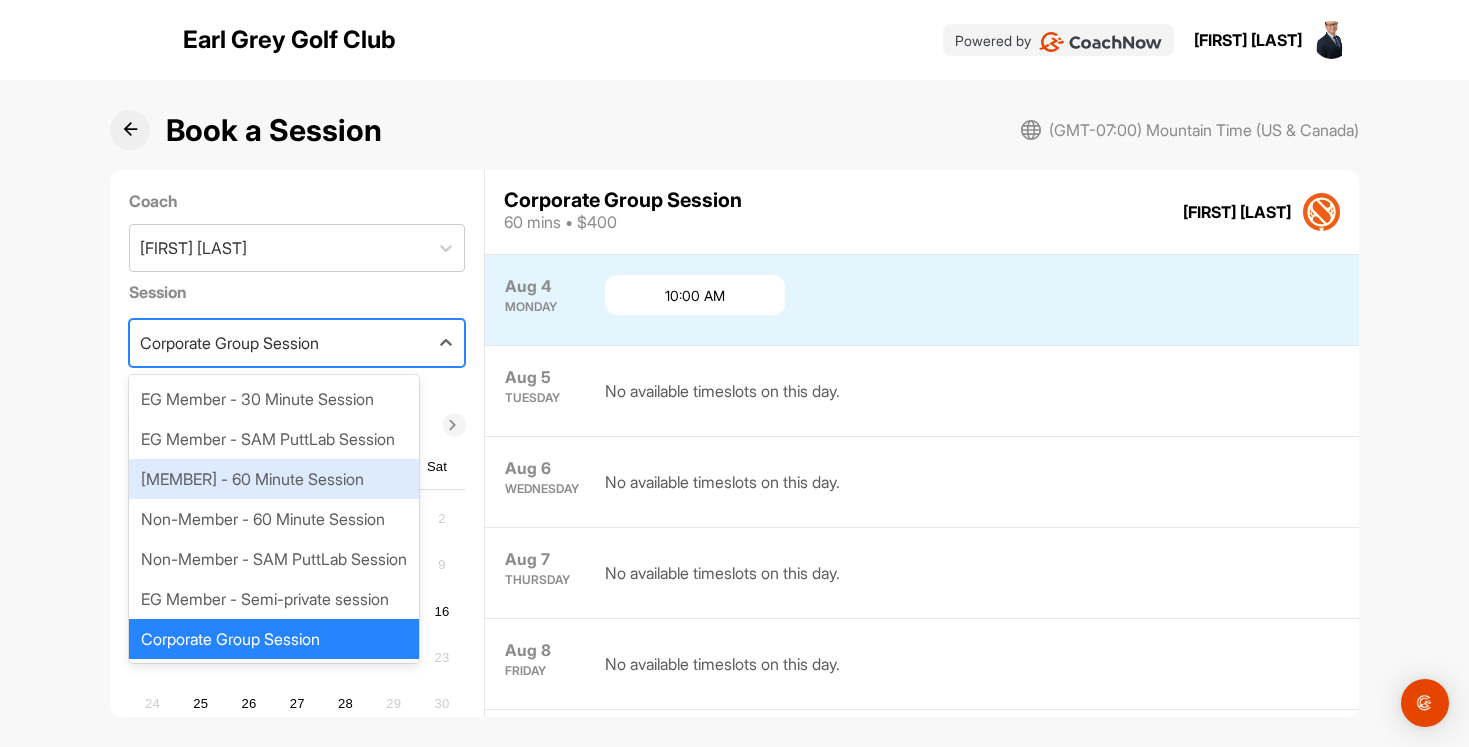 click on "EG Member - 60 Minute Session" at bounding box center [274, 479] 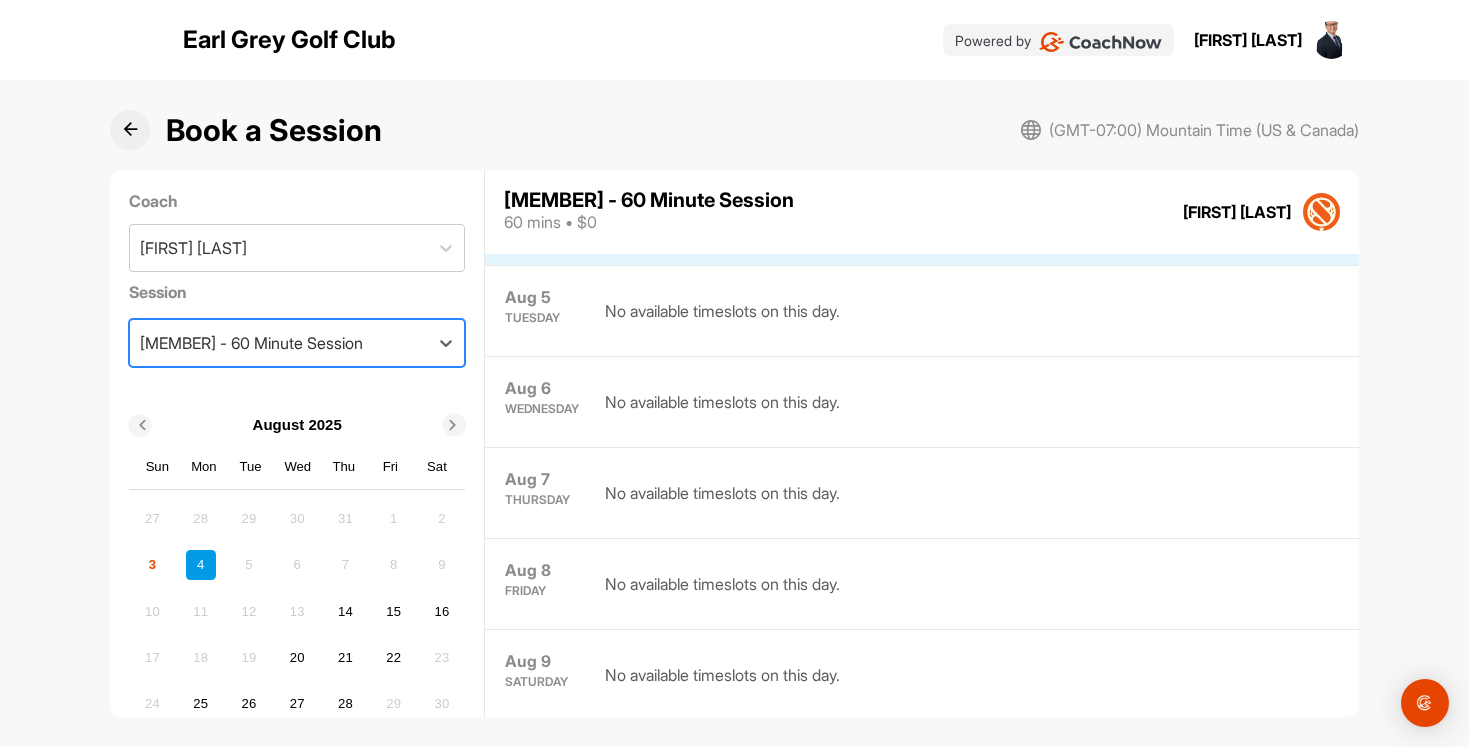 scroll, scrollTop: 91, scrollLeft: 0, axis: vertical 